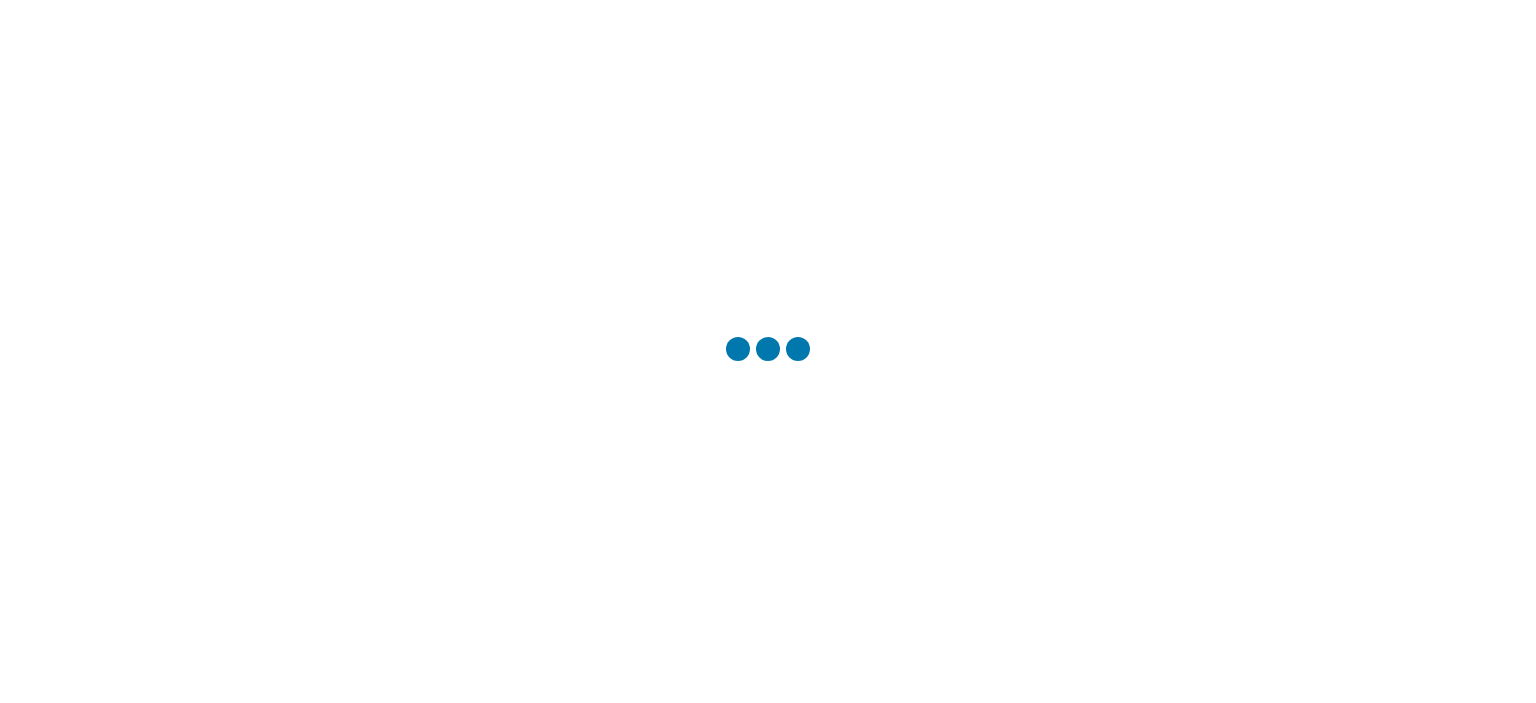 scroll, scrollTop: 0, scrollLeft: 0, axis: both 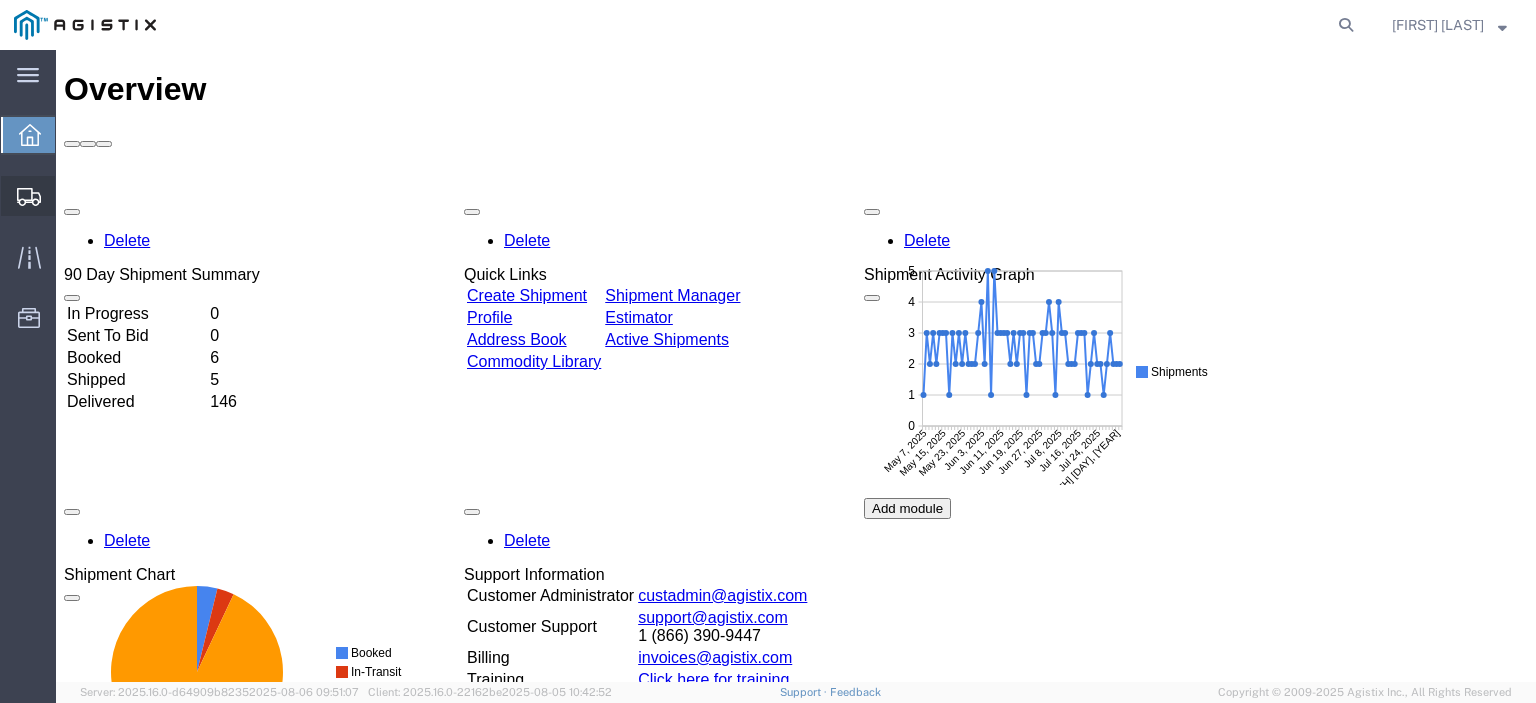 click on "Create from Template" 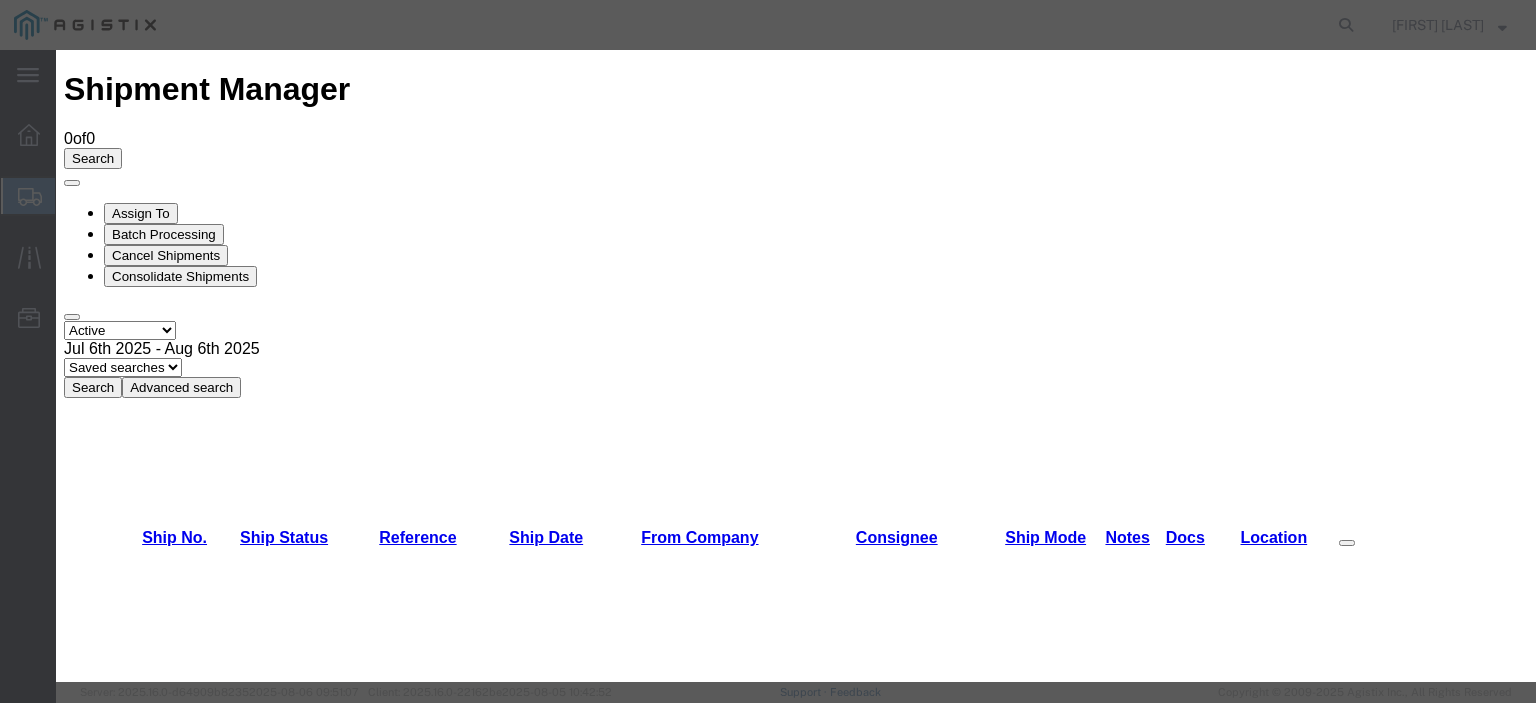 click on "B6 Accessories -" at bounding box center (163, 2032) 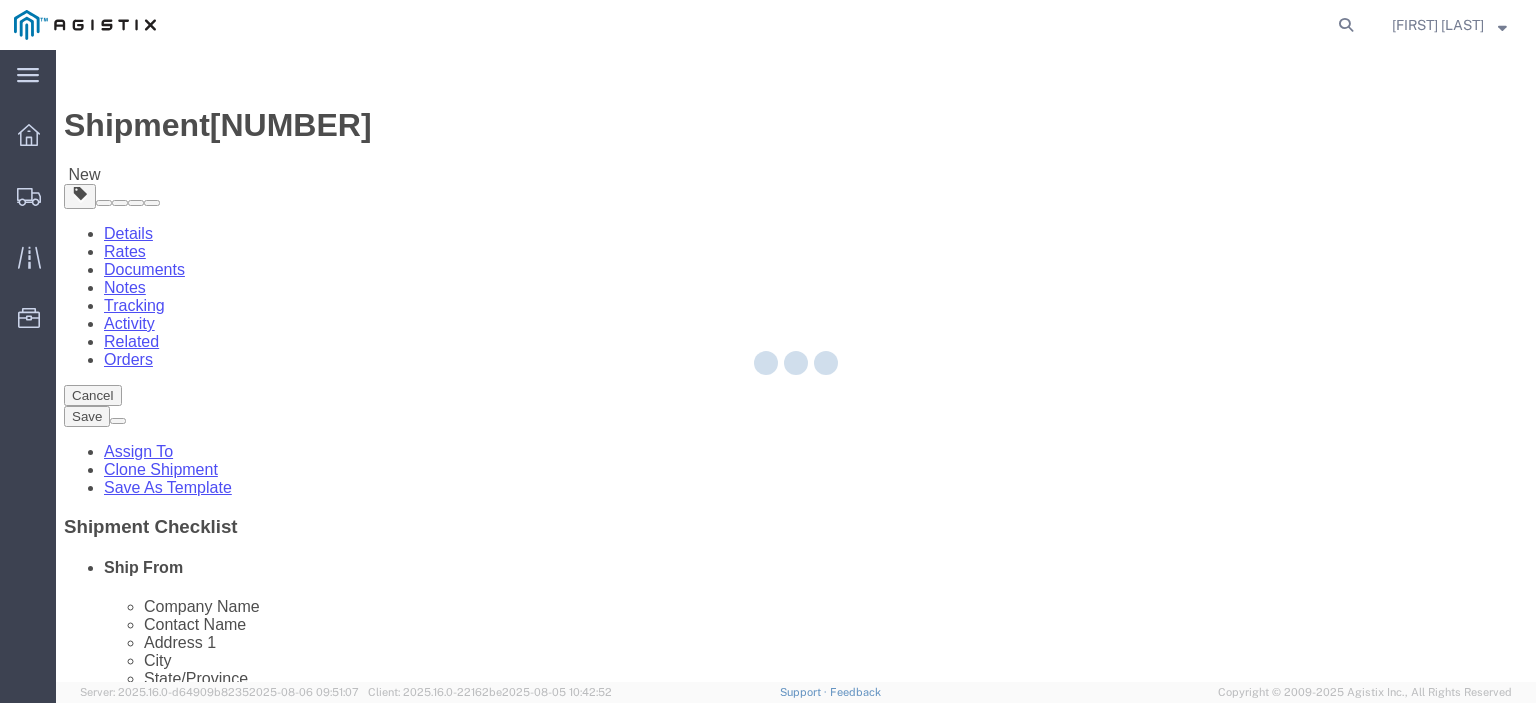 select 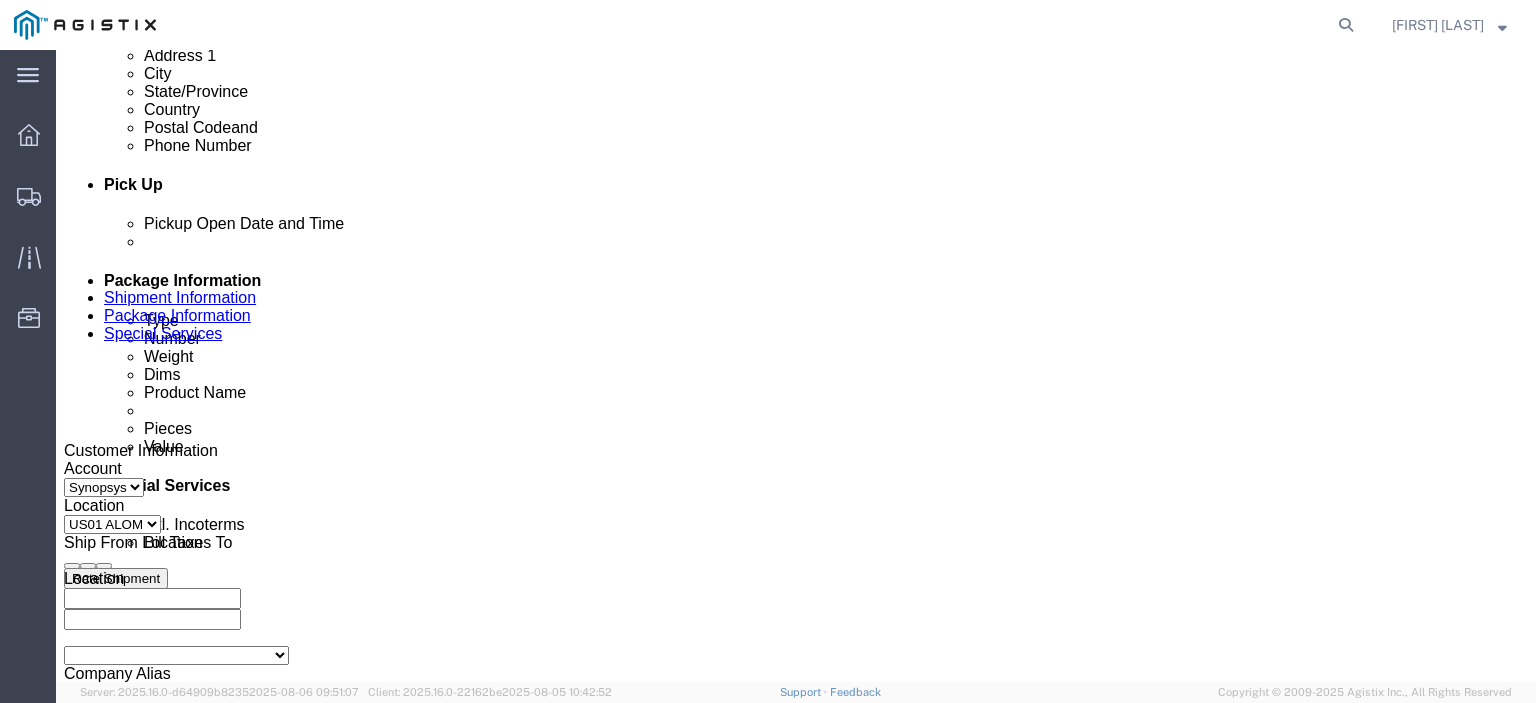 scroll, scrollTop: 900, scrollLeft: 0, axis: vertical 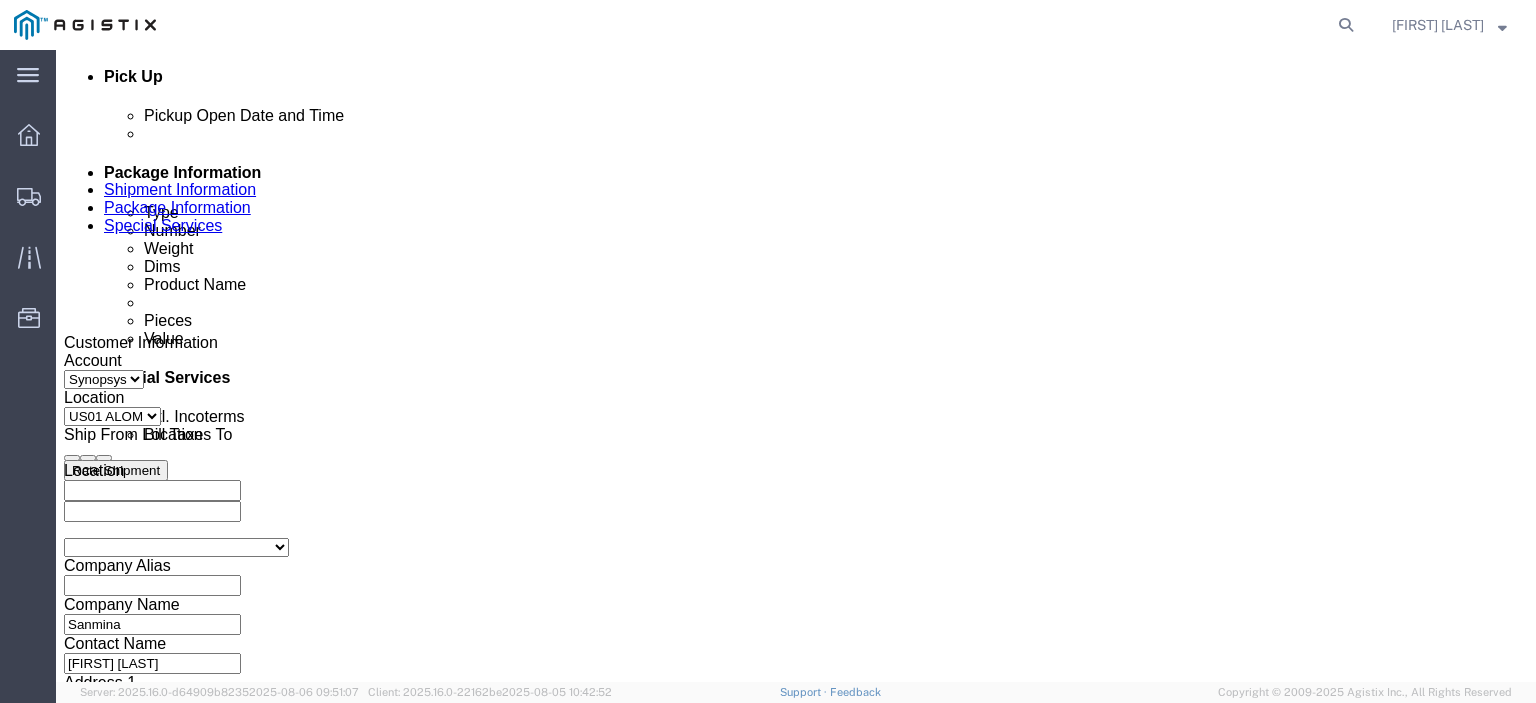 click 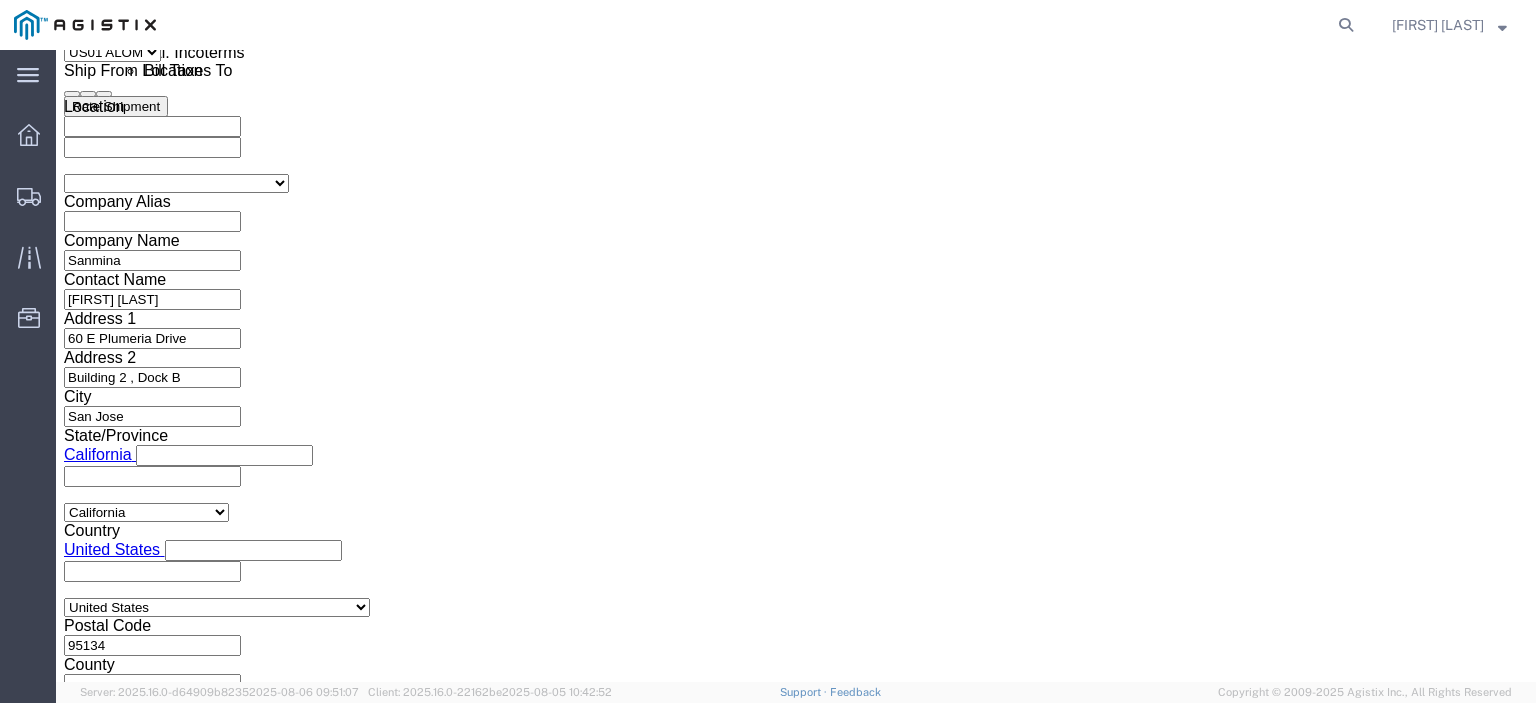 click on "Add another vehicle" 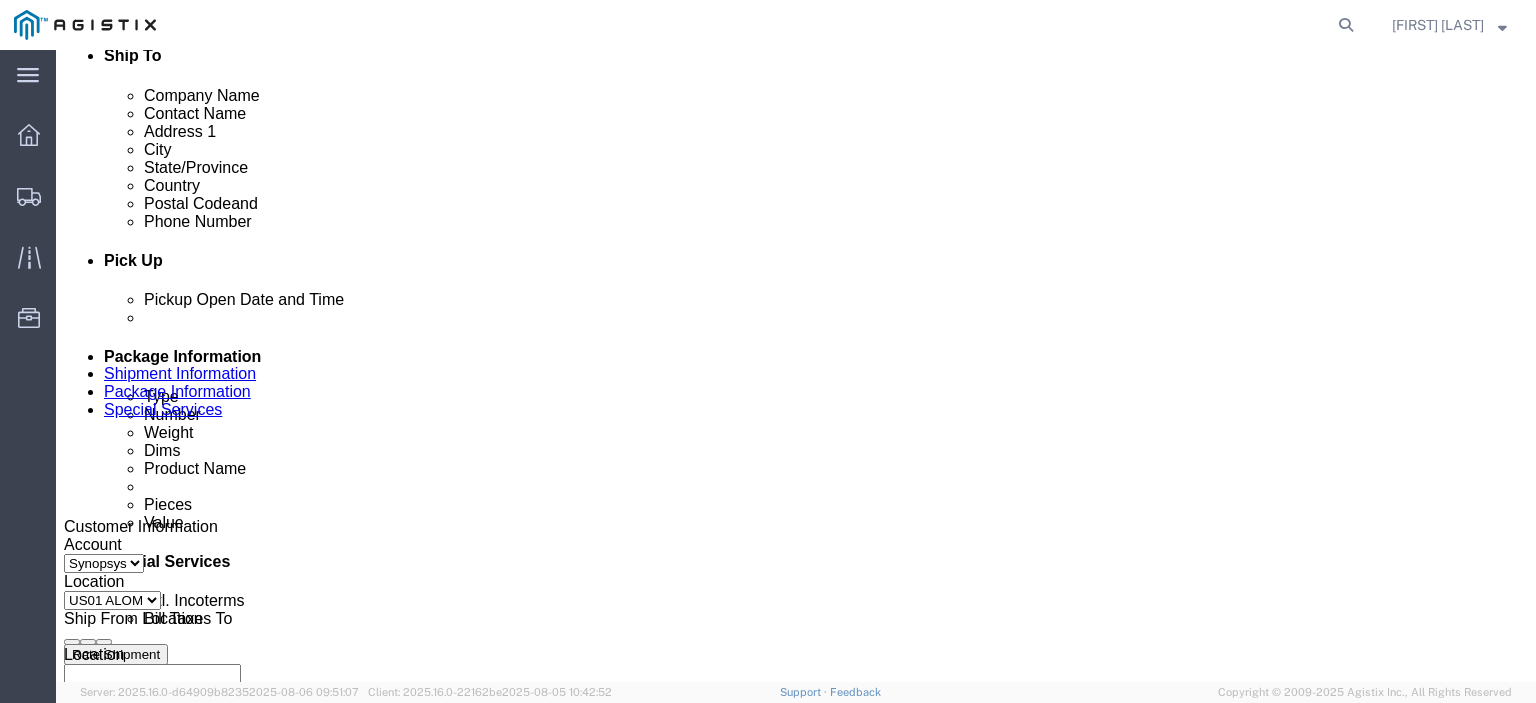 scroll, scrollTop: 764, scrollLeft: 0, axis: vertical 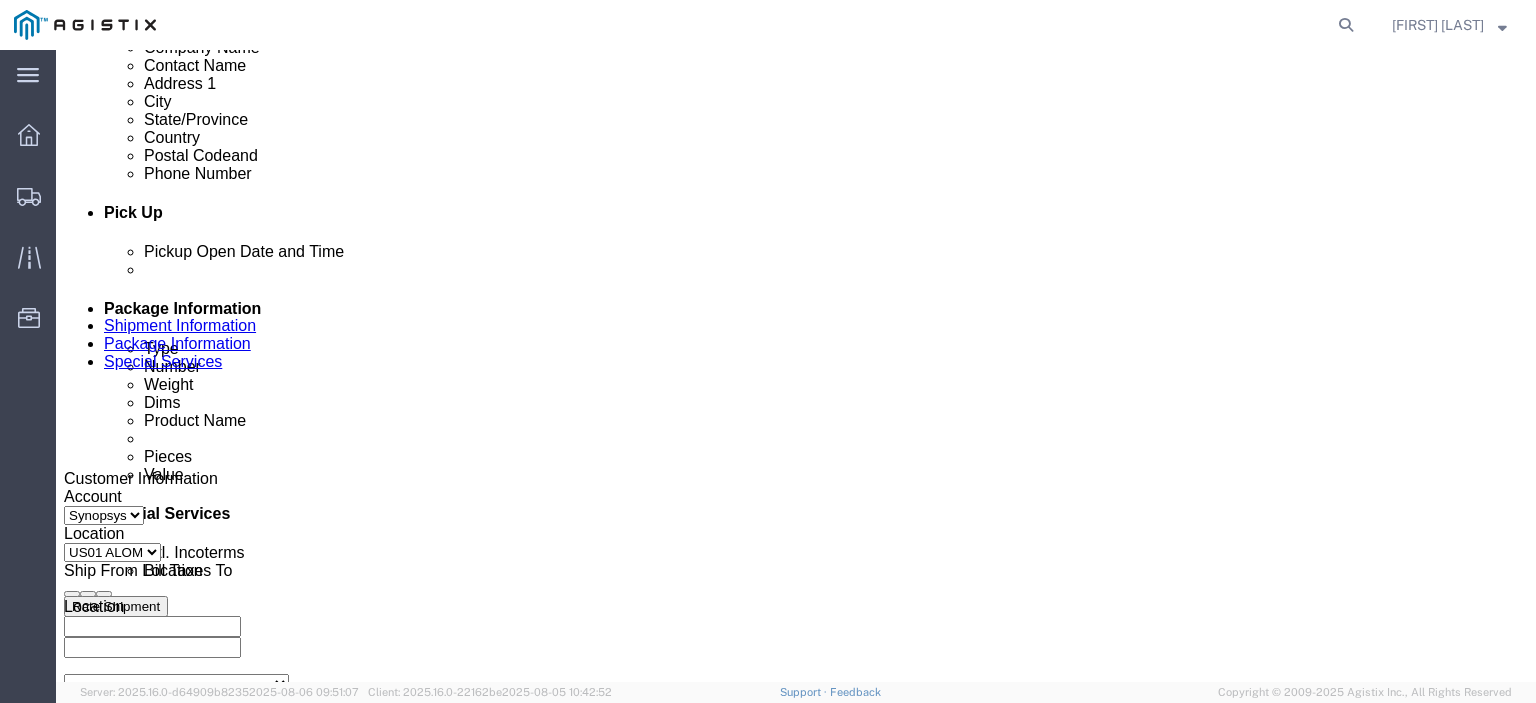 click 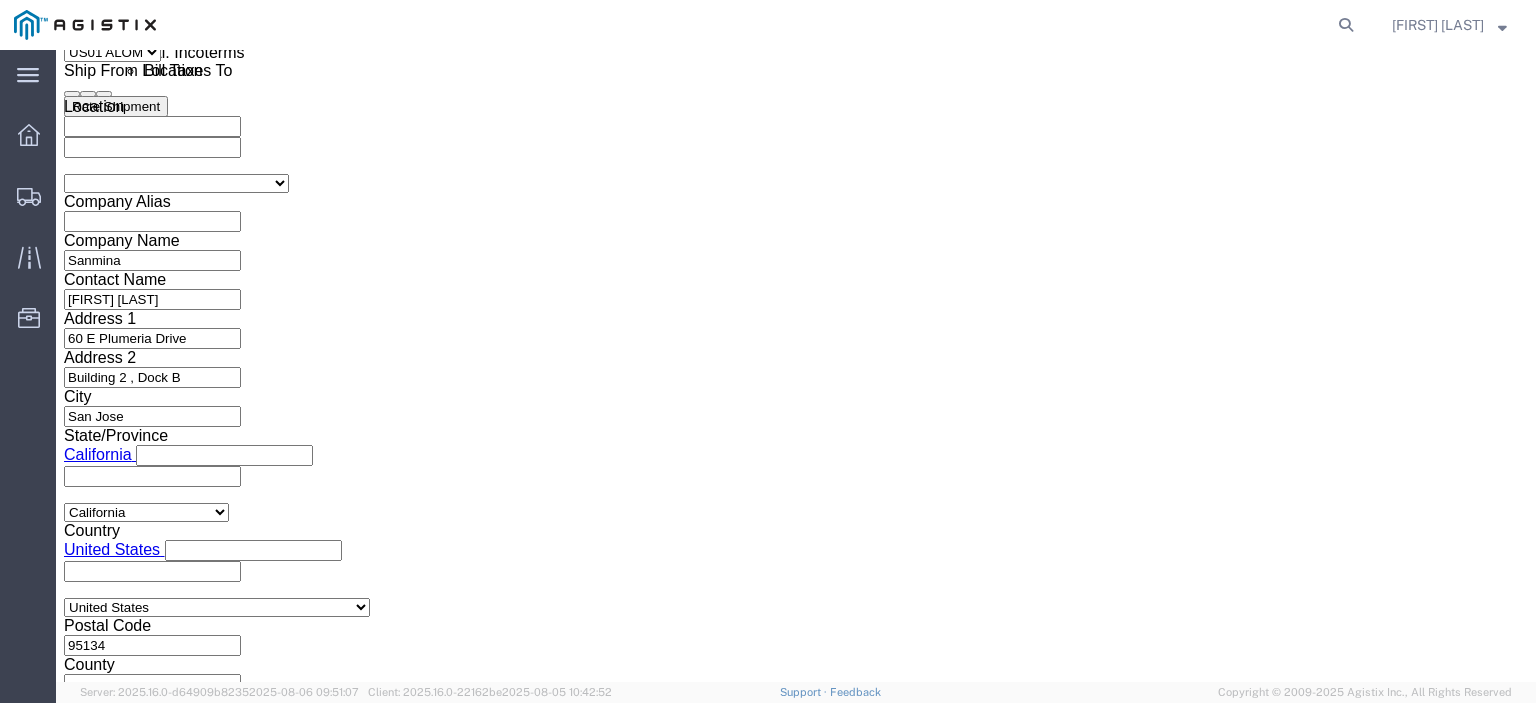 click on "3:00 PM" 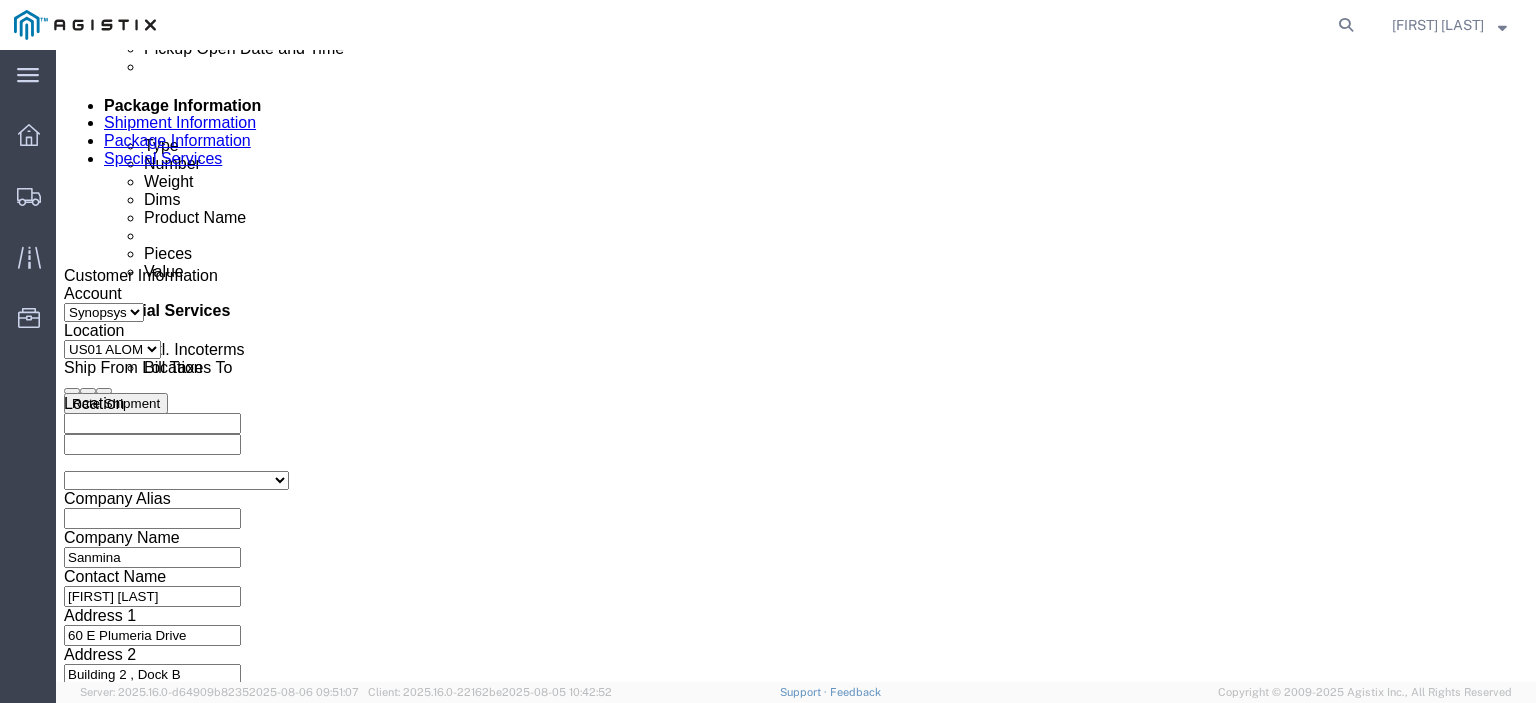 scroll, scrollTop: 964, scrollLeft: 0, axis: vertical 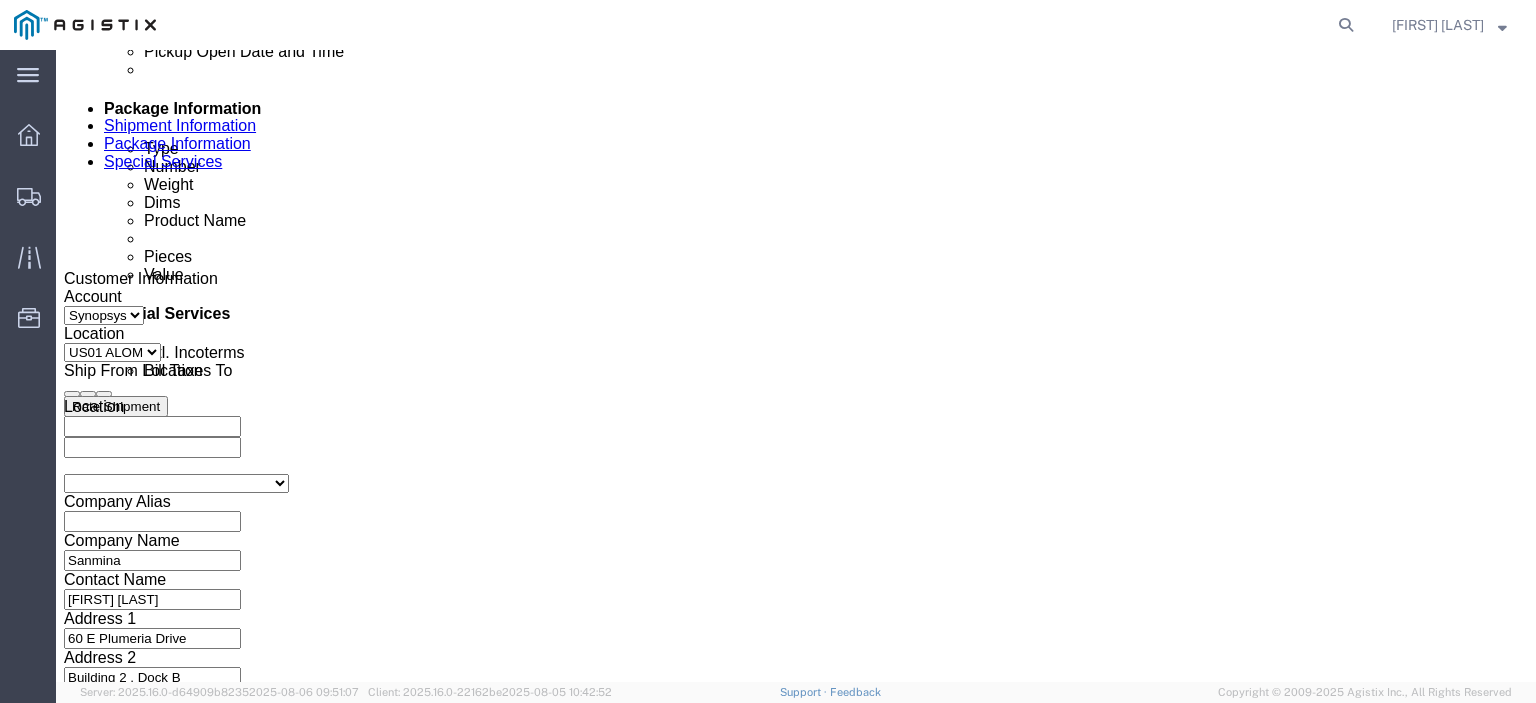 click on "Deliver Close Date and Time" 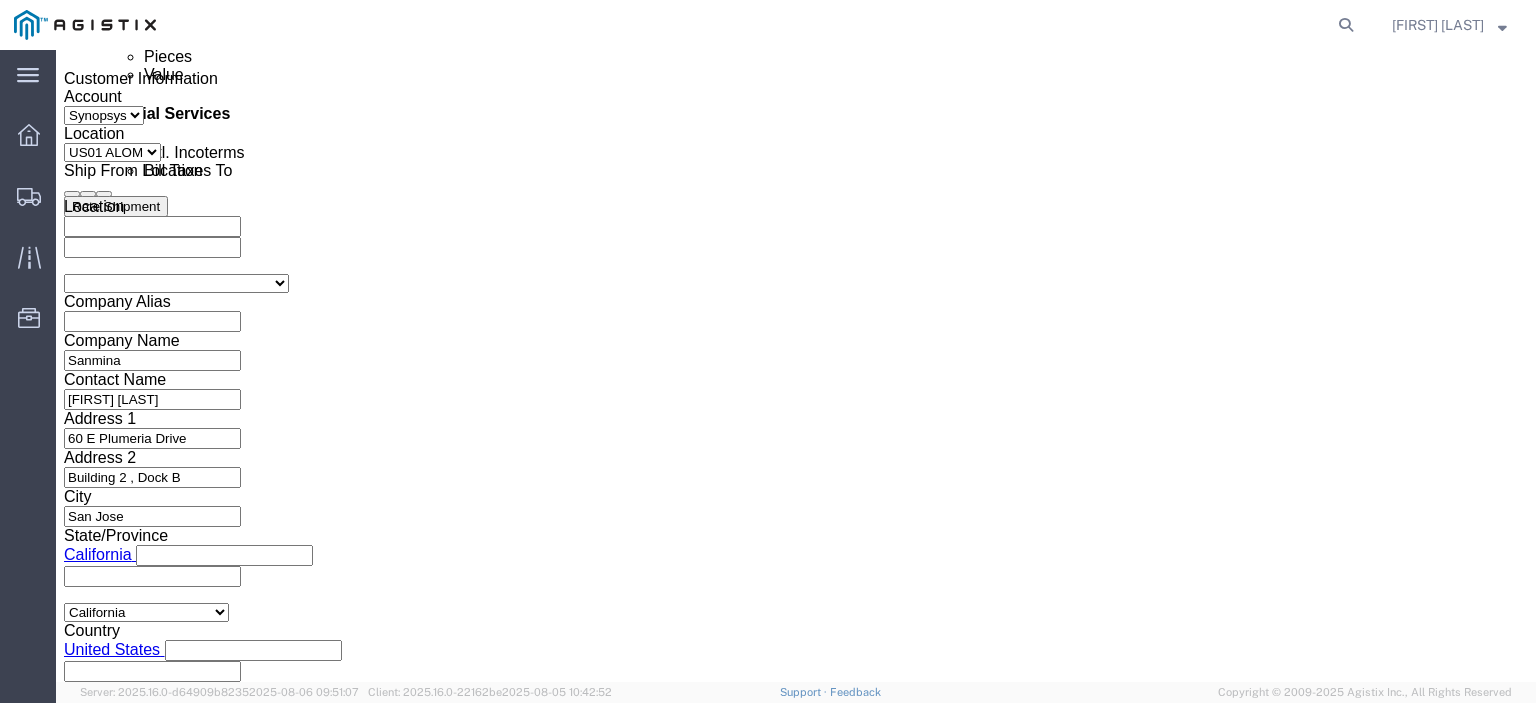 click on "Select Account Type Activity ID Airline Appointment Number ASN Batch Request # Bill Of Lading Bin Booking Number Booking Request ID Cancel Pickup Location CBP Entry No Claim Container Number Customer Ref Delivery Number Department Document No Expenditure Export Reference Flight Number General GL Code House Airway Bill Internal Requisition Invoice Number ITN No Job Number License Lloyd's Code Lot Number Master Airway Bill Master Tracking Number Material Requisition Order Number Organization Packing Slip Pickup Number Pickup Request PO Line Item No PRO # Problem File Number Project Project Number Protocol Number Purchase Order Quote Number R.M.A. Release Number Route Sales Order Seal Number Serial No Shipment Id Number Shipment Line No Study Number Task Tender ID VAT Number Vessel Name VIN Voyage Number Waybill Number Work Order" 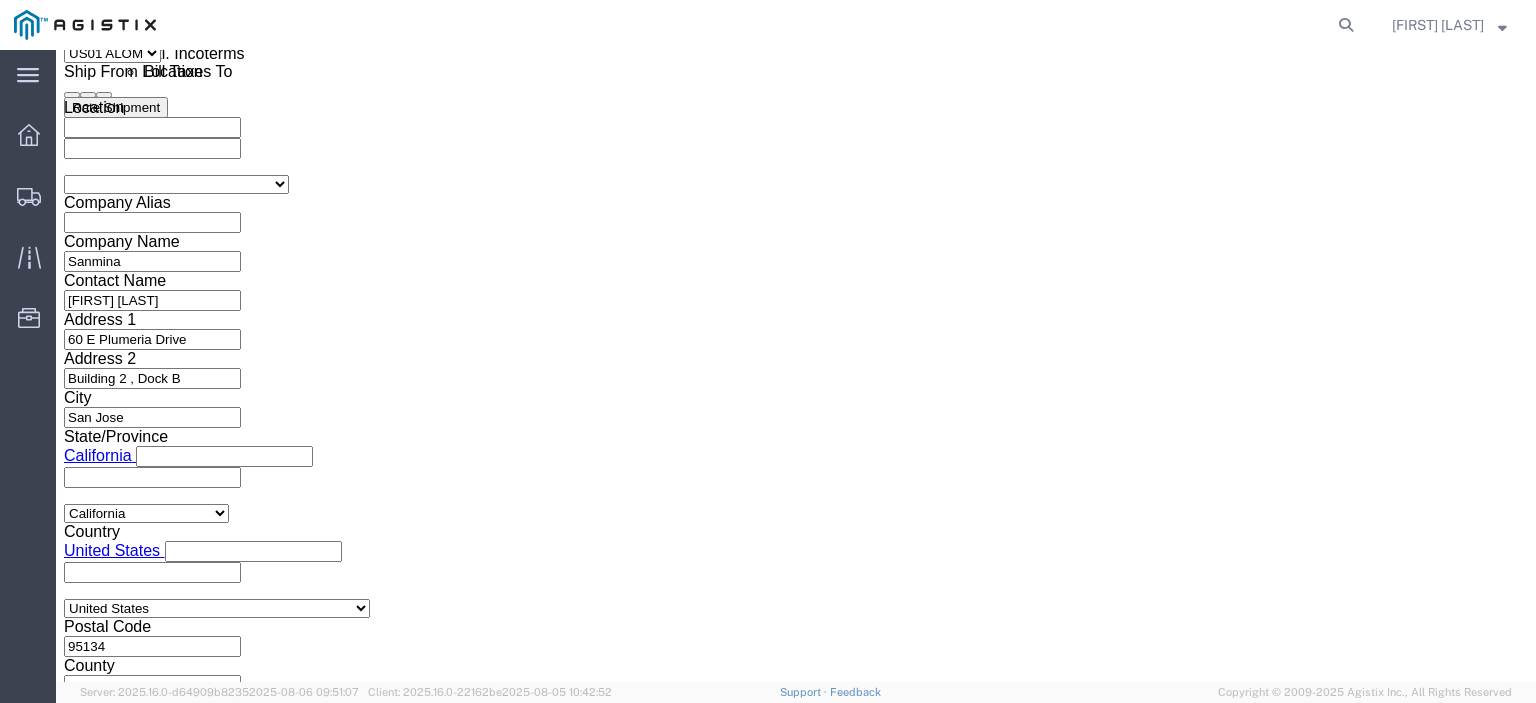 scroll, scrollTop: 1265, scrollLeft: 0, axis: vertical 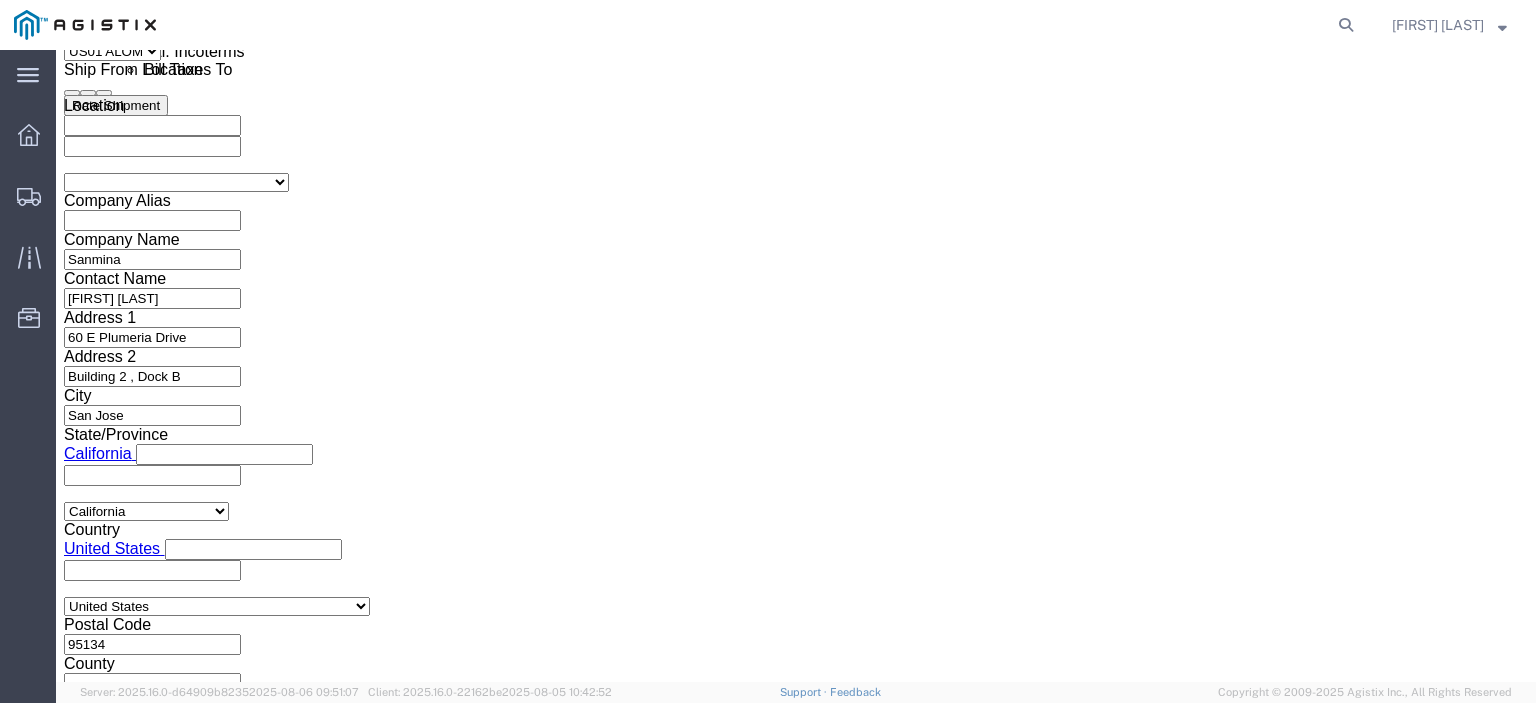 click on "Continue" 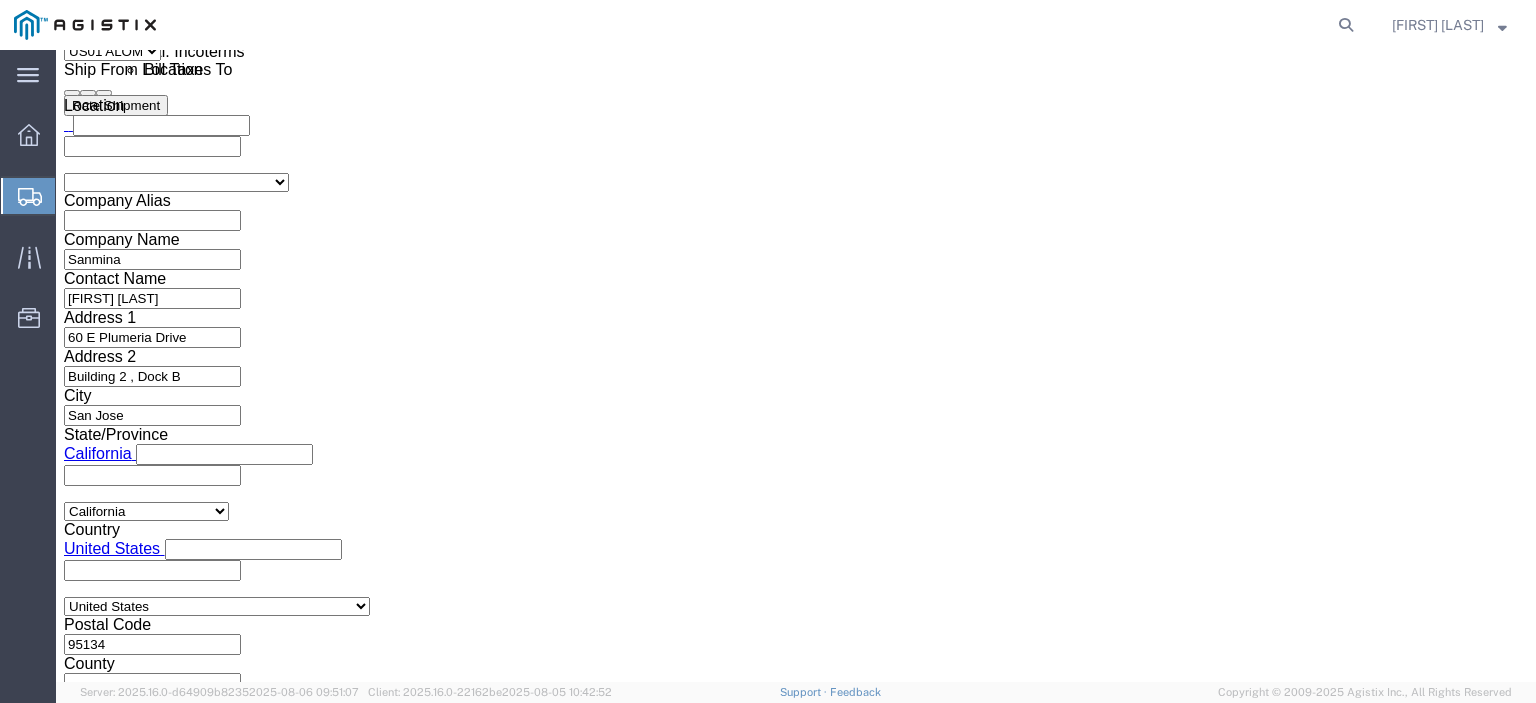 scroll, scrollTop: 328, scrollLeft: 0, axis: vertical 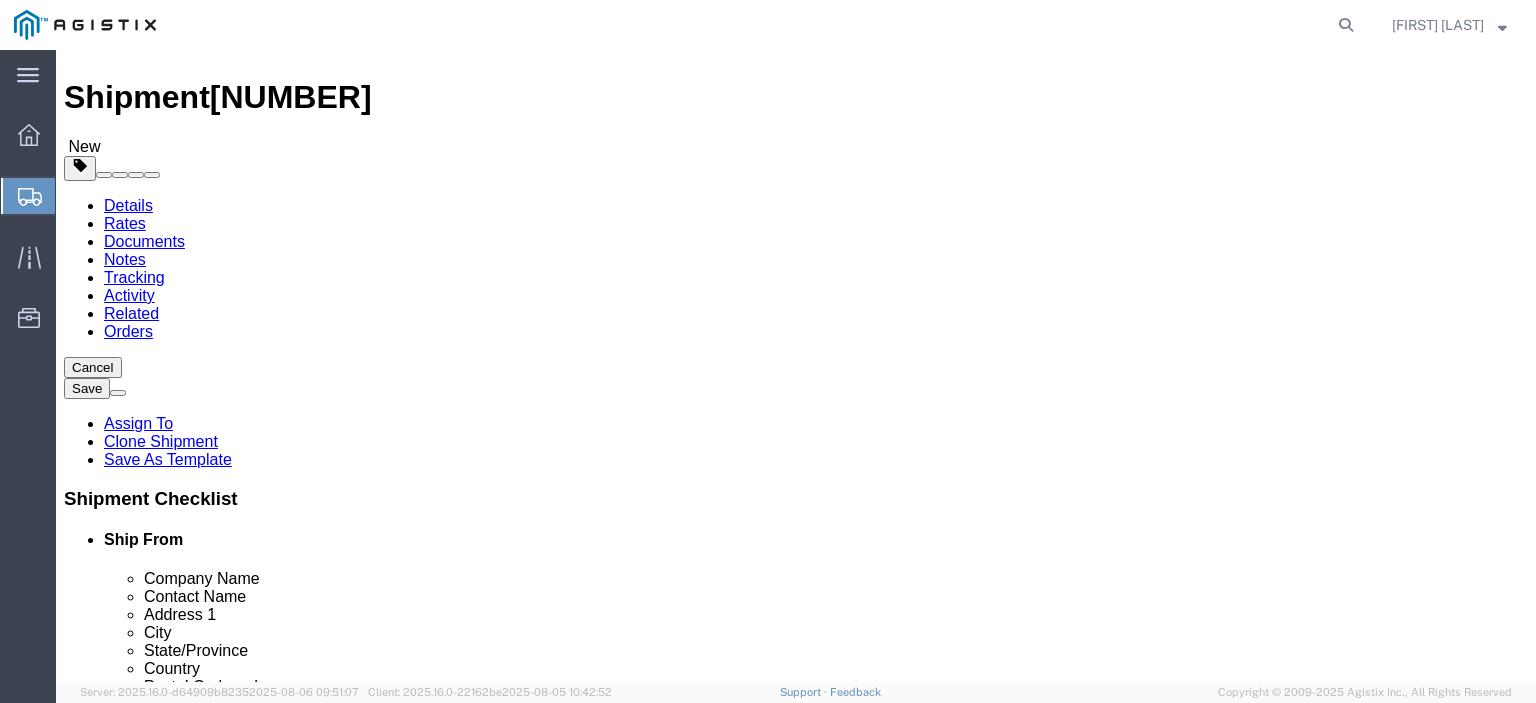 click 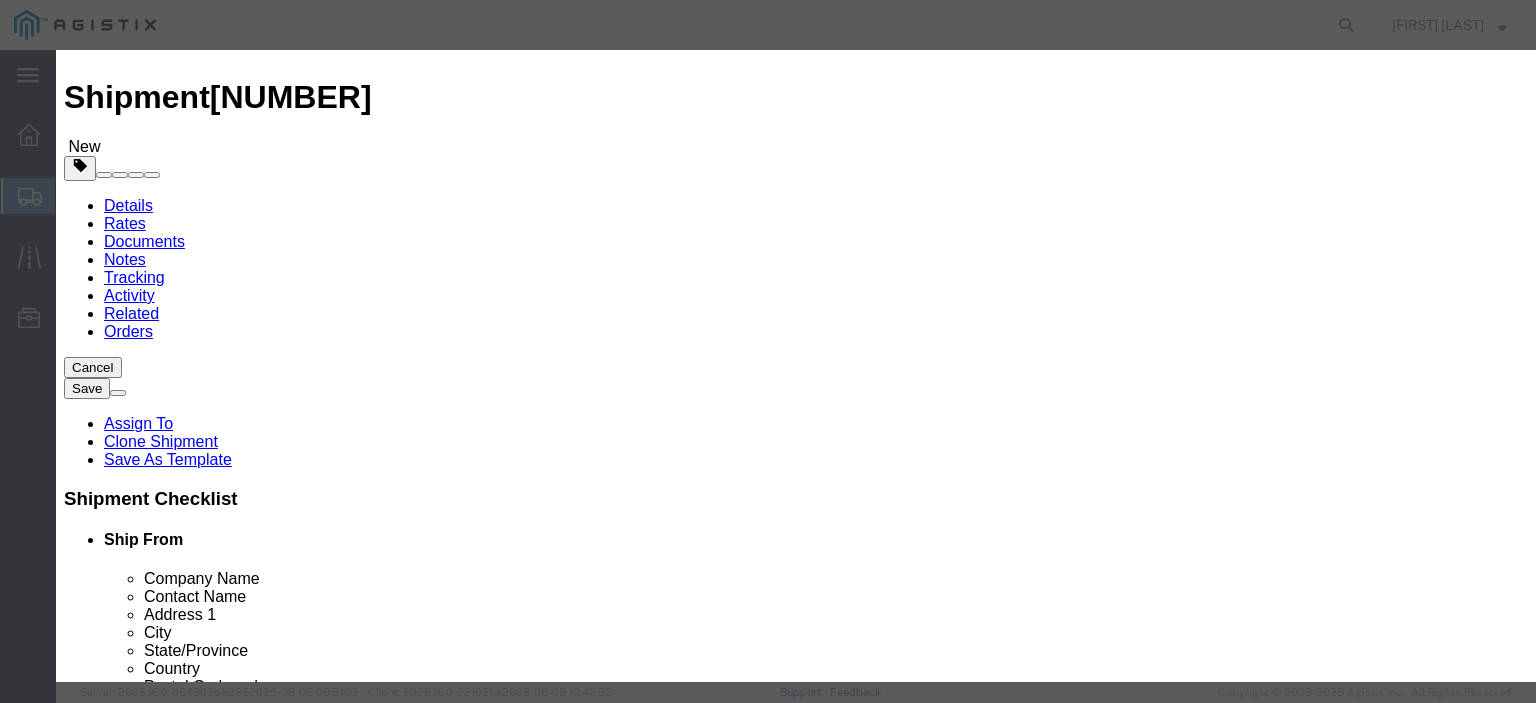 click on "Yes" 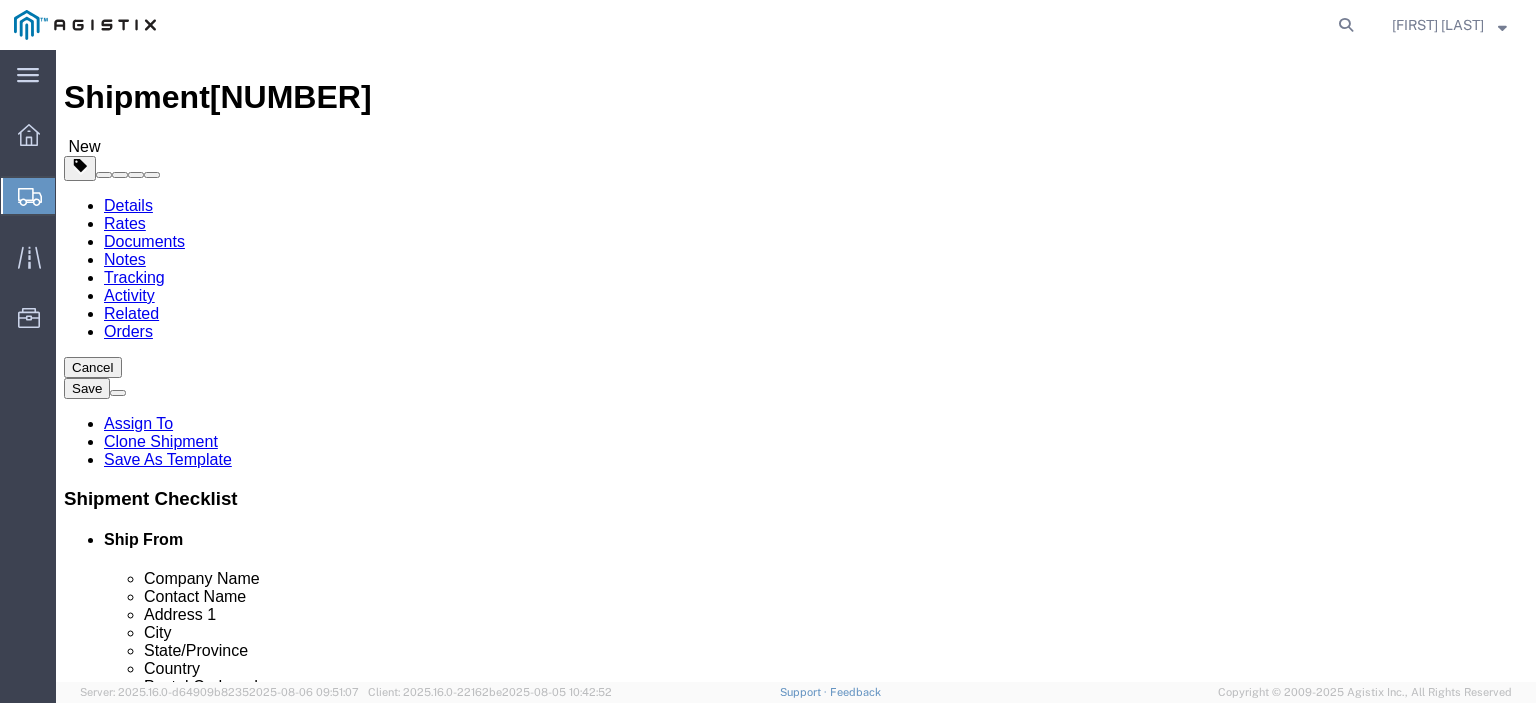 select on "PSNS" 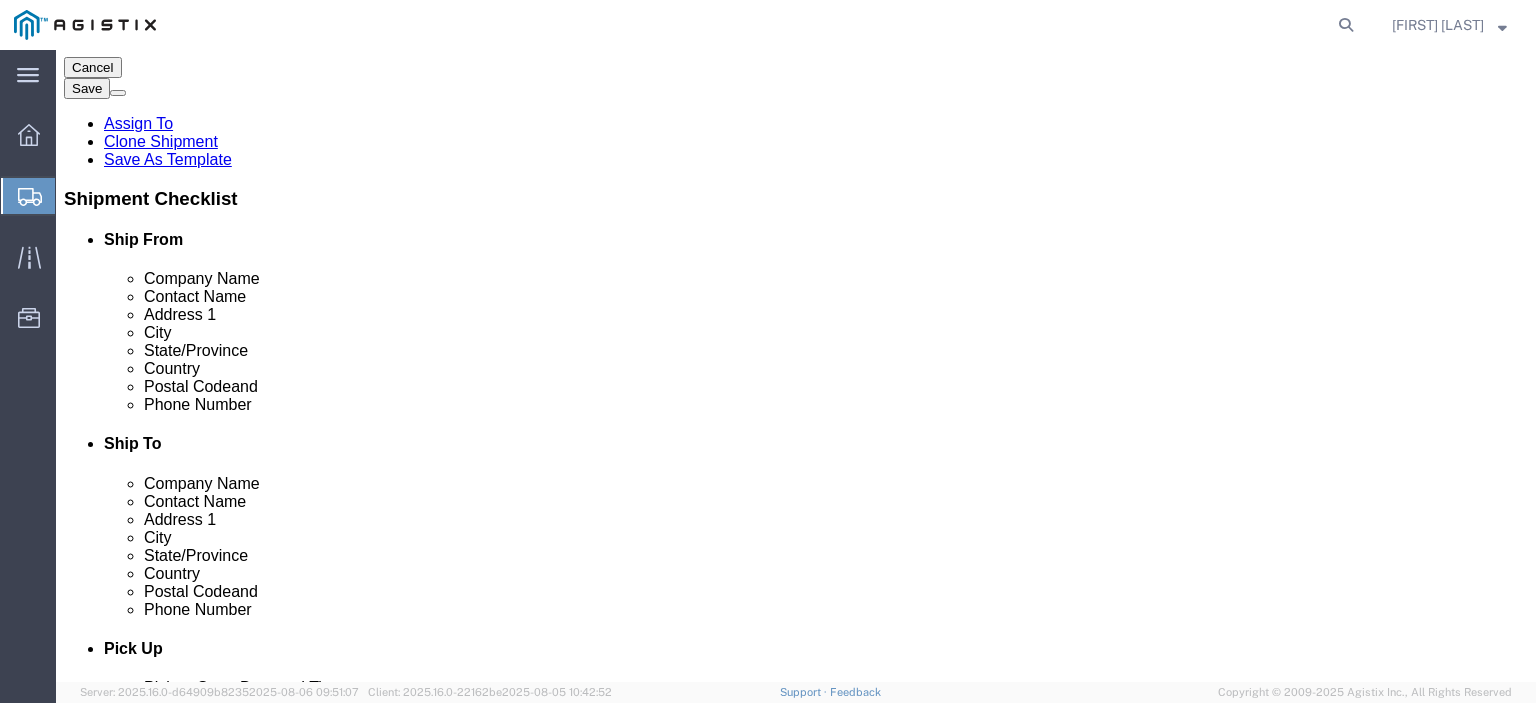 scroll, scrollTop: 428, scrollLeft: 0, axis: vertical 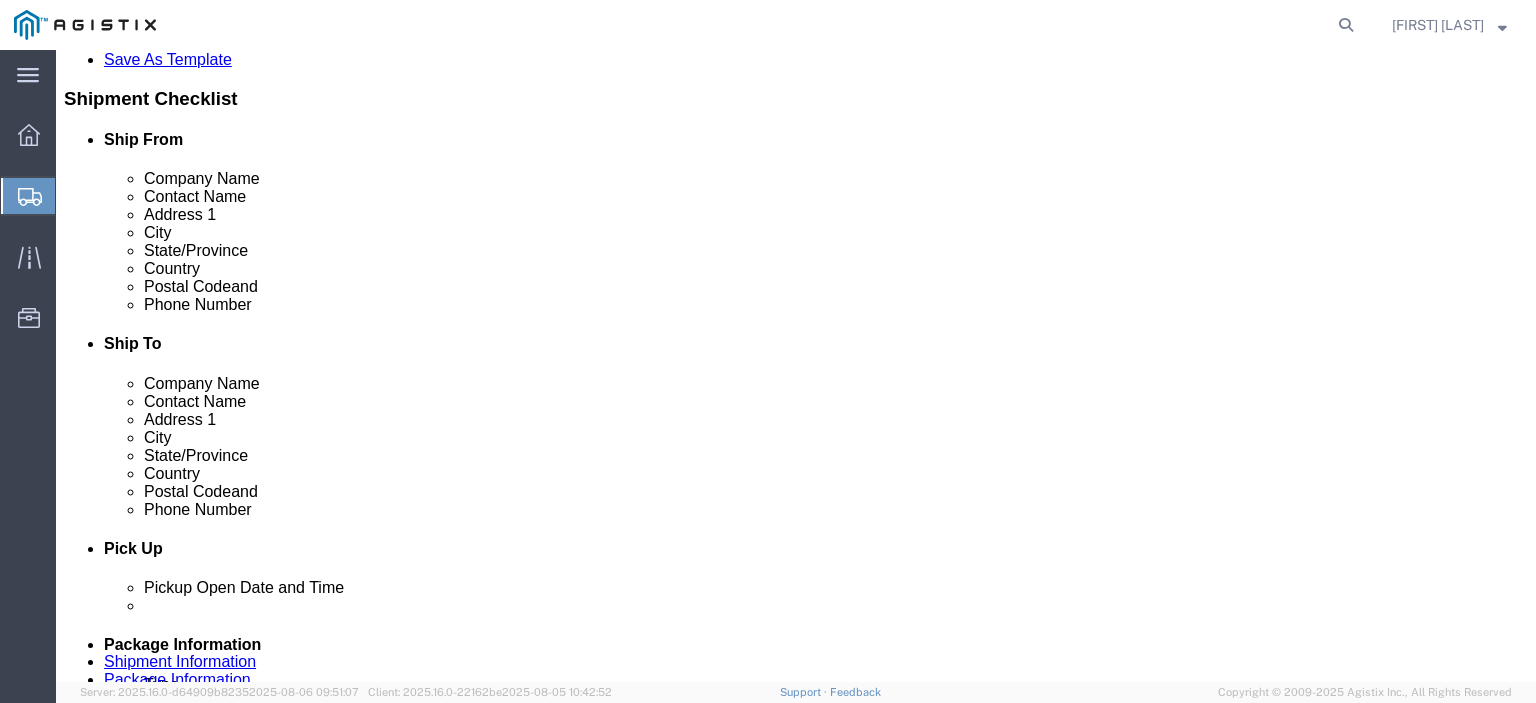 click on "Add Content" 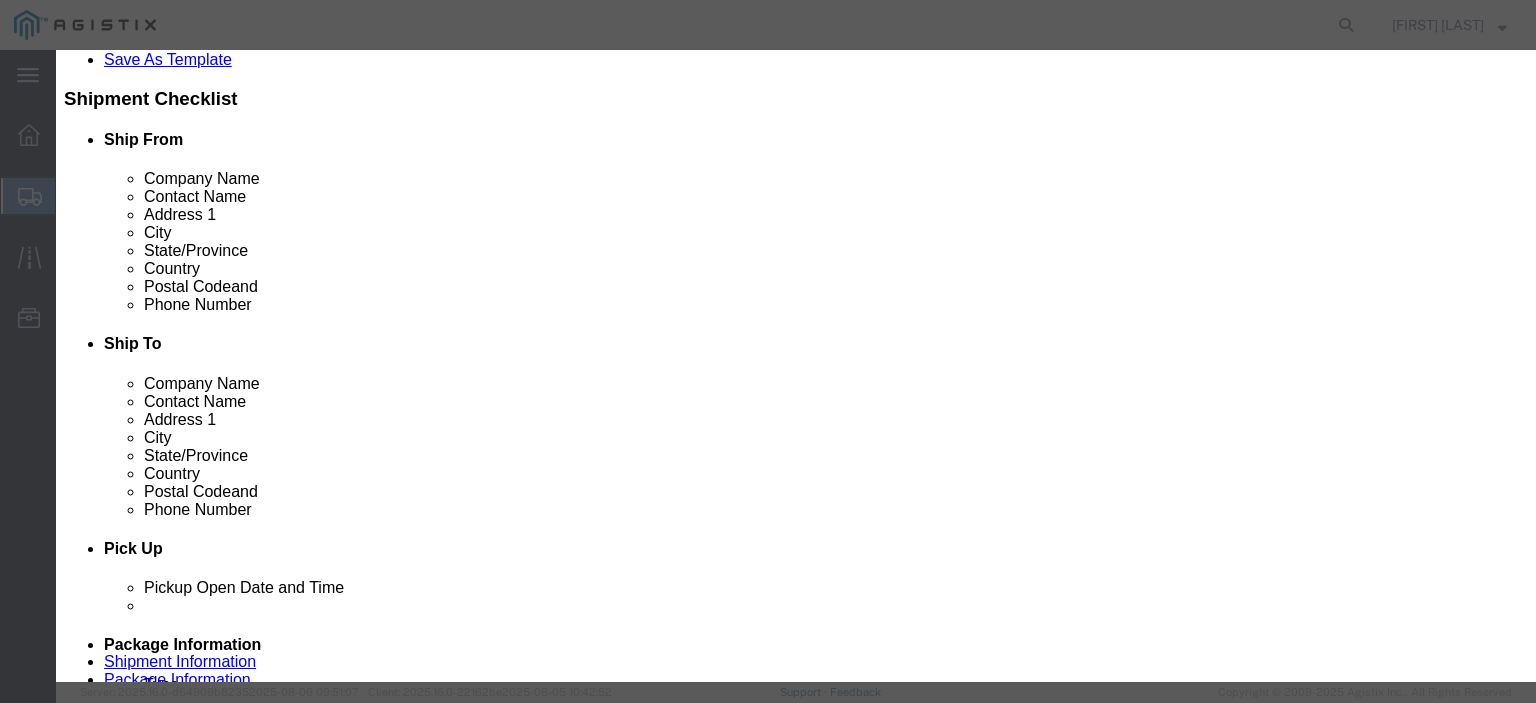 click 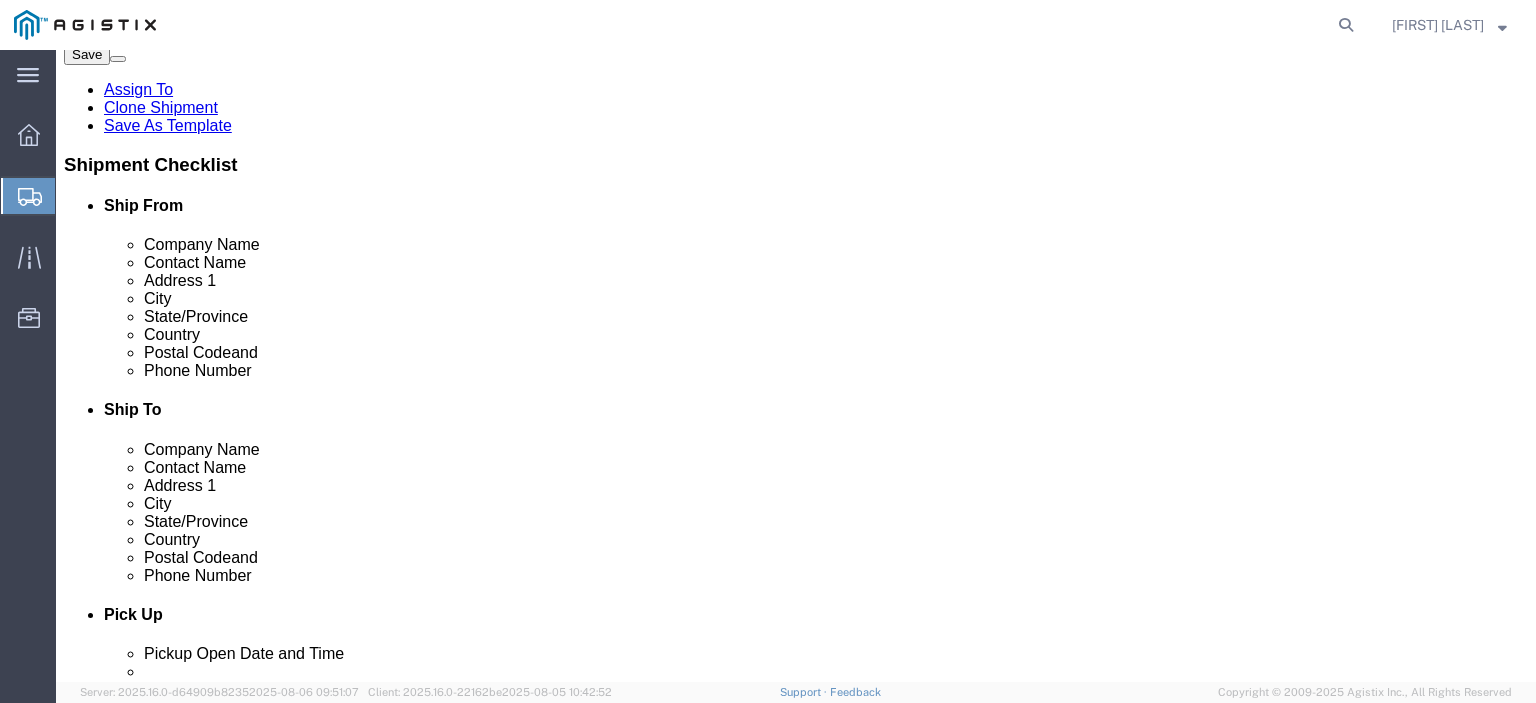 scroll, scrollTop: 328, scrollLeft: 0, axis: vertical 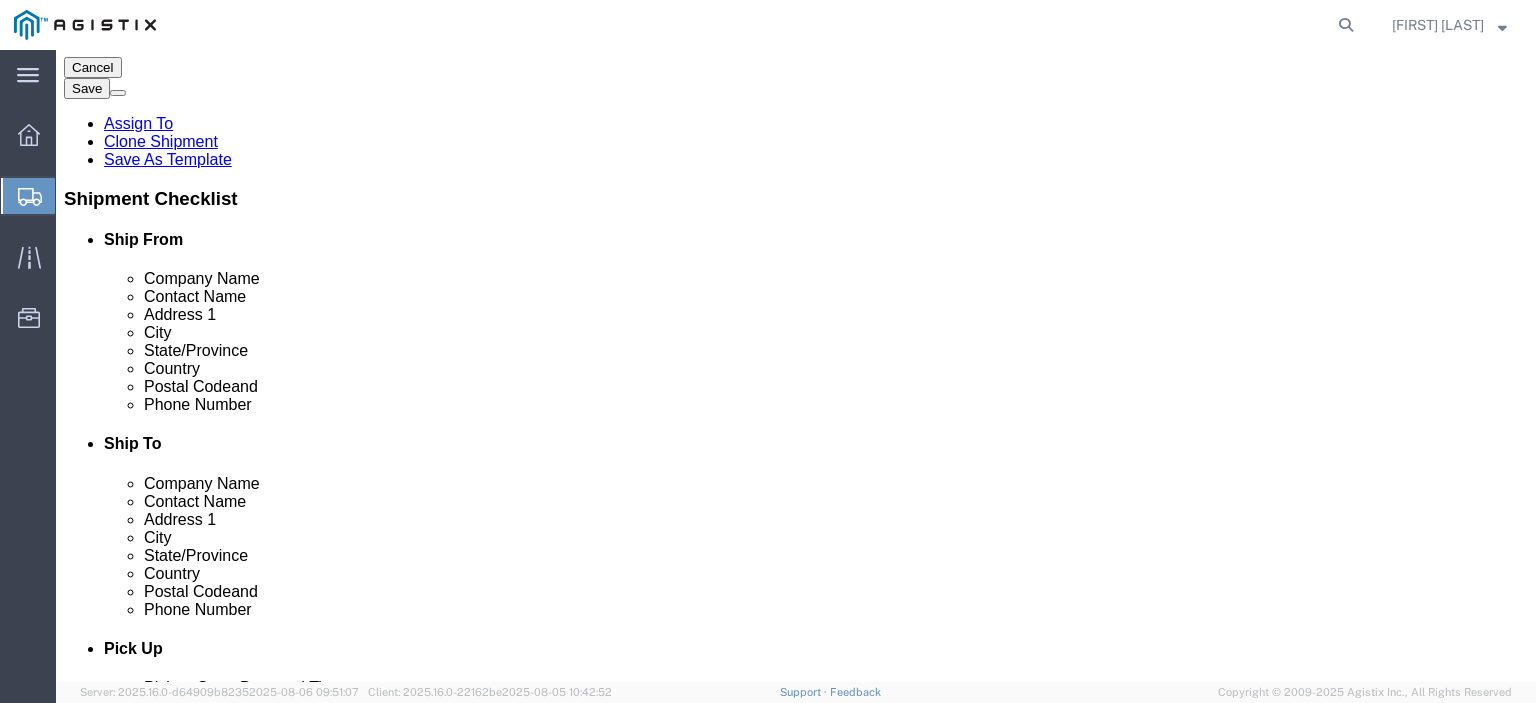 drag, startPoint x: 50, startPoint y: 271, endPoint x: 52, endPoint y: 573, distance: 302.00662 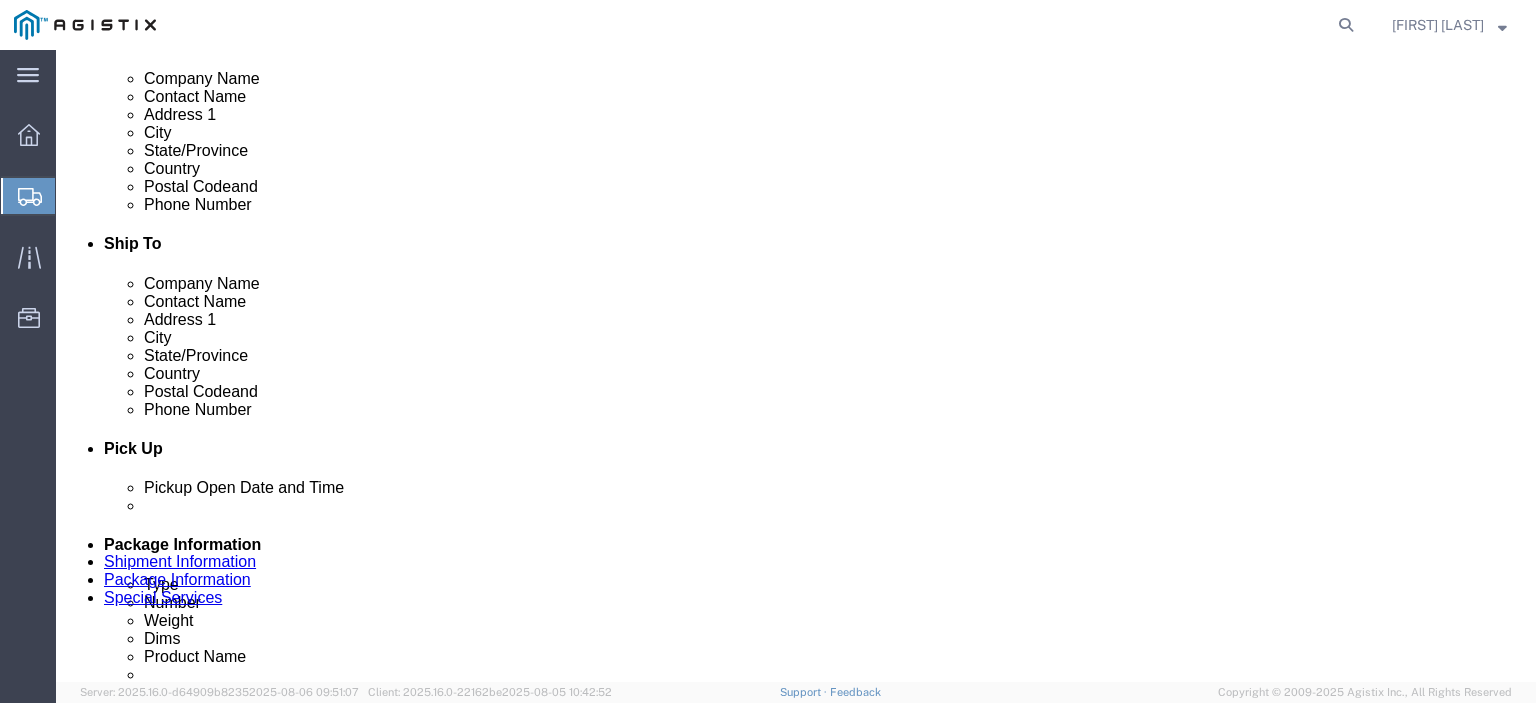 scroll, scrollTop: 428, scrollLeft: 0, axis: vertical 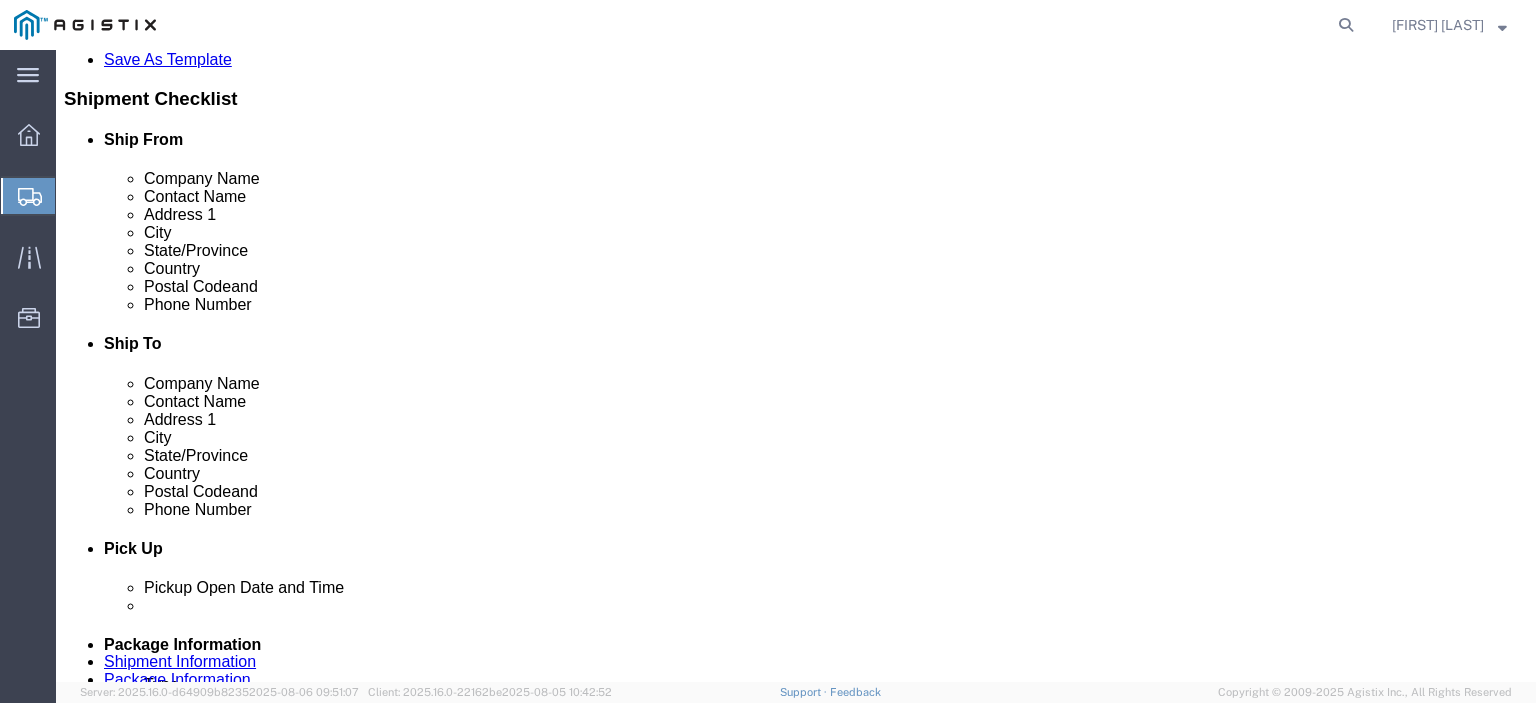 click on "6.00 Each" 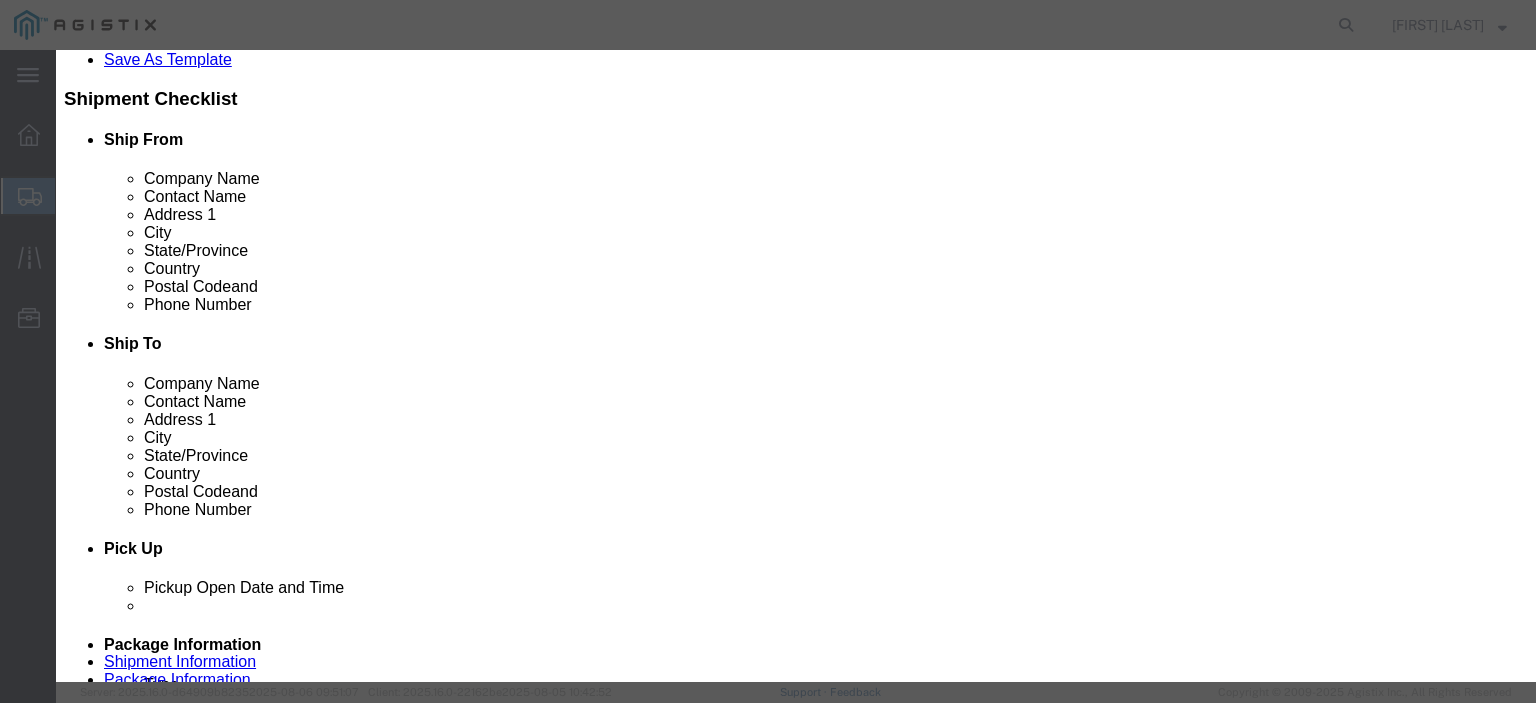 click on "6.00" 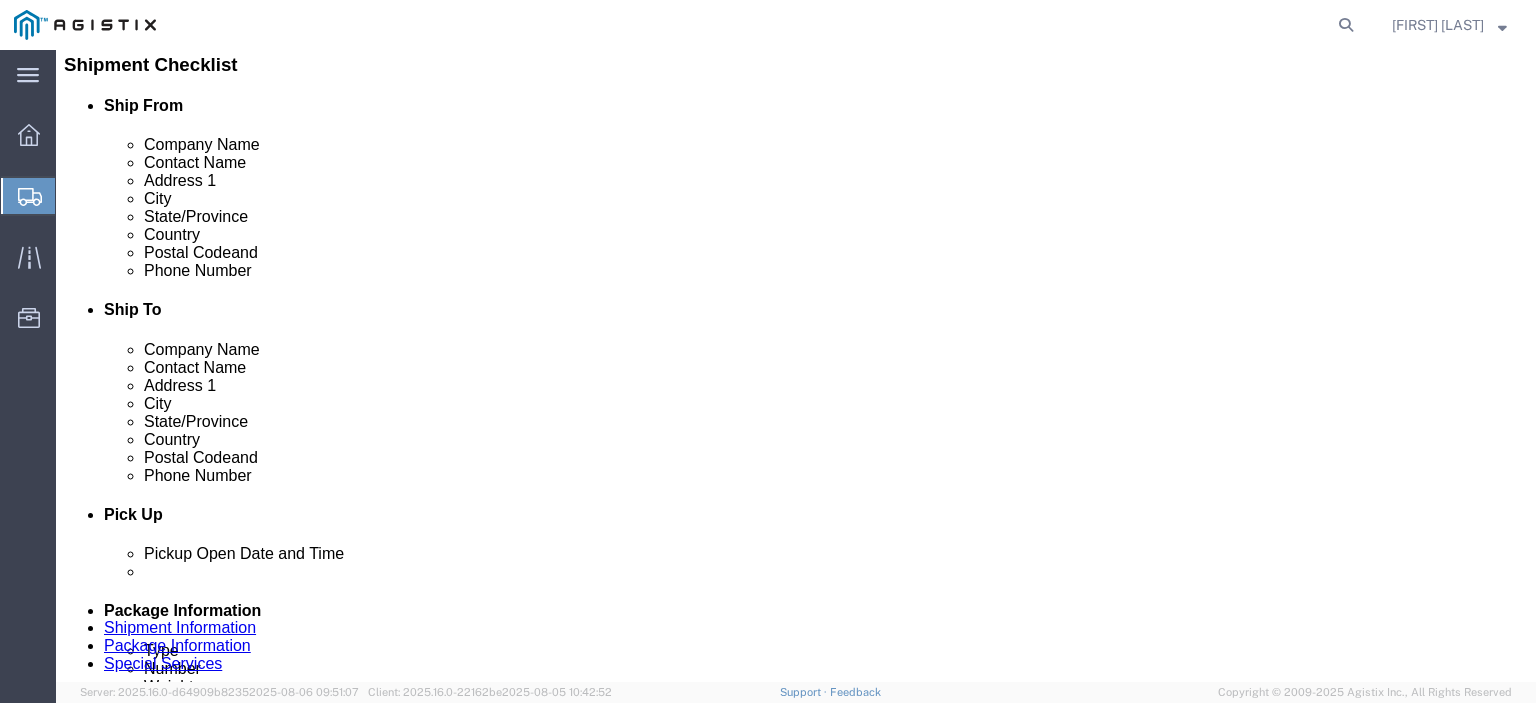 scroll, scrollTop: 428, scrollLeft: 0, axis: vertical 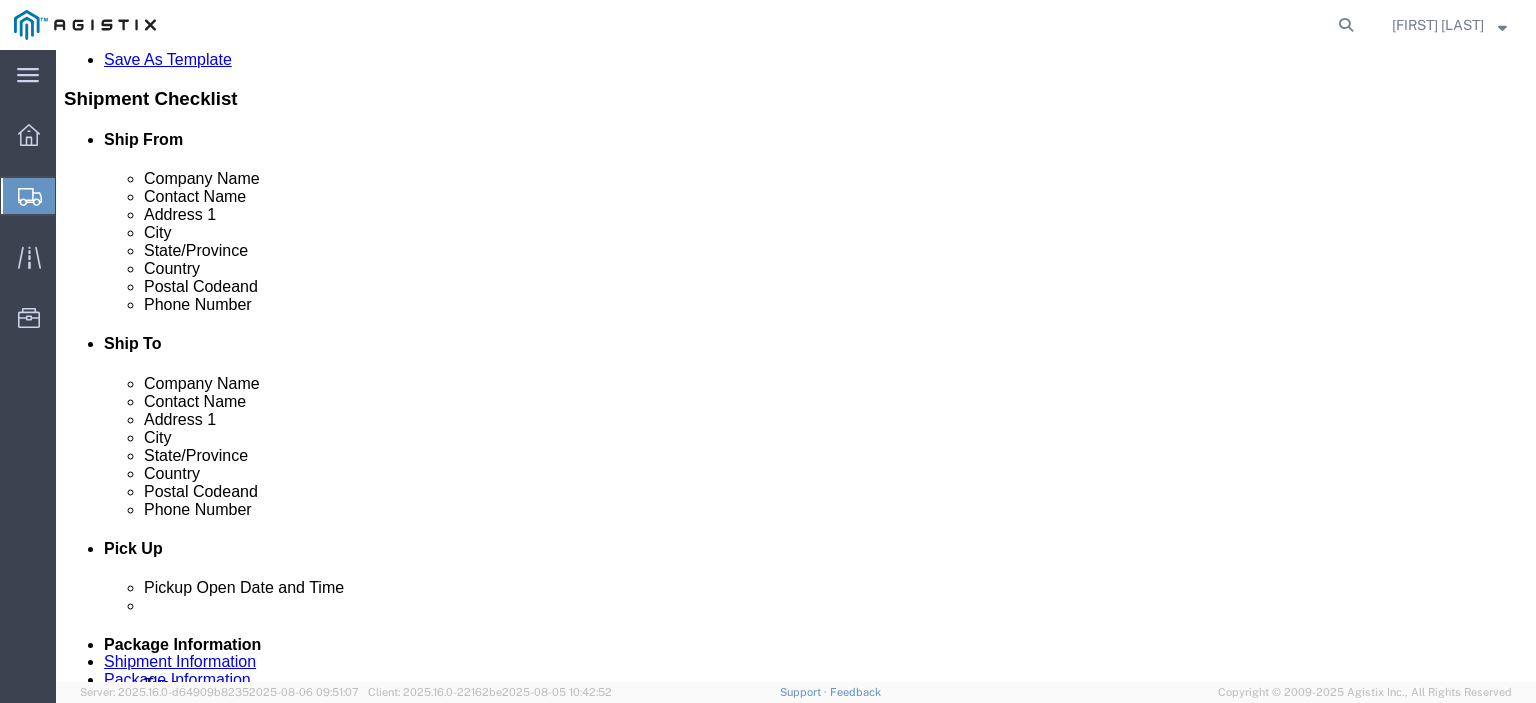 click on "19805.30 USD" 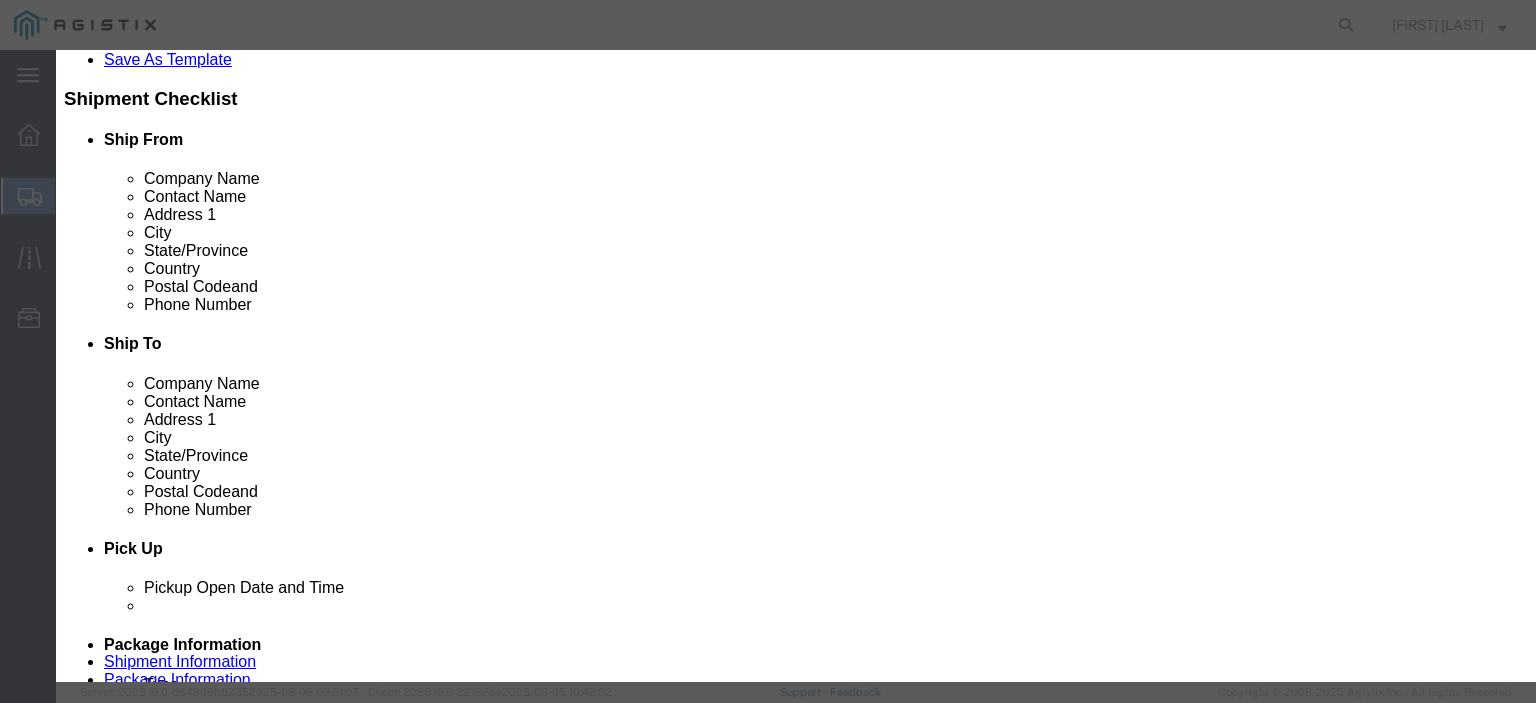 click on "10.00" 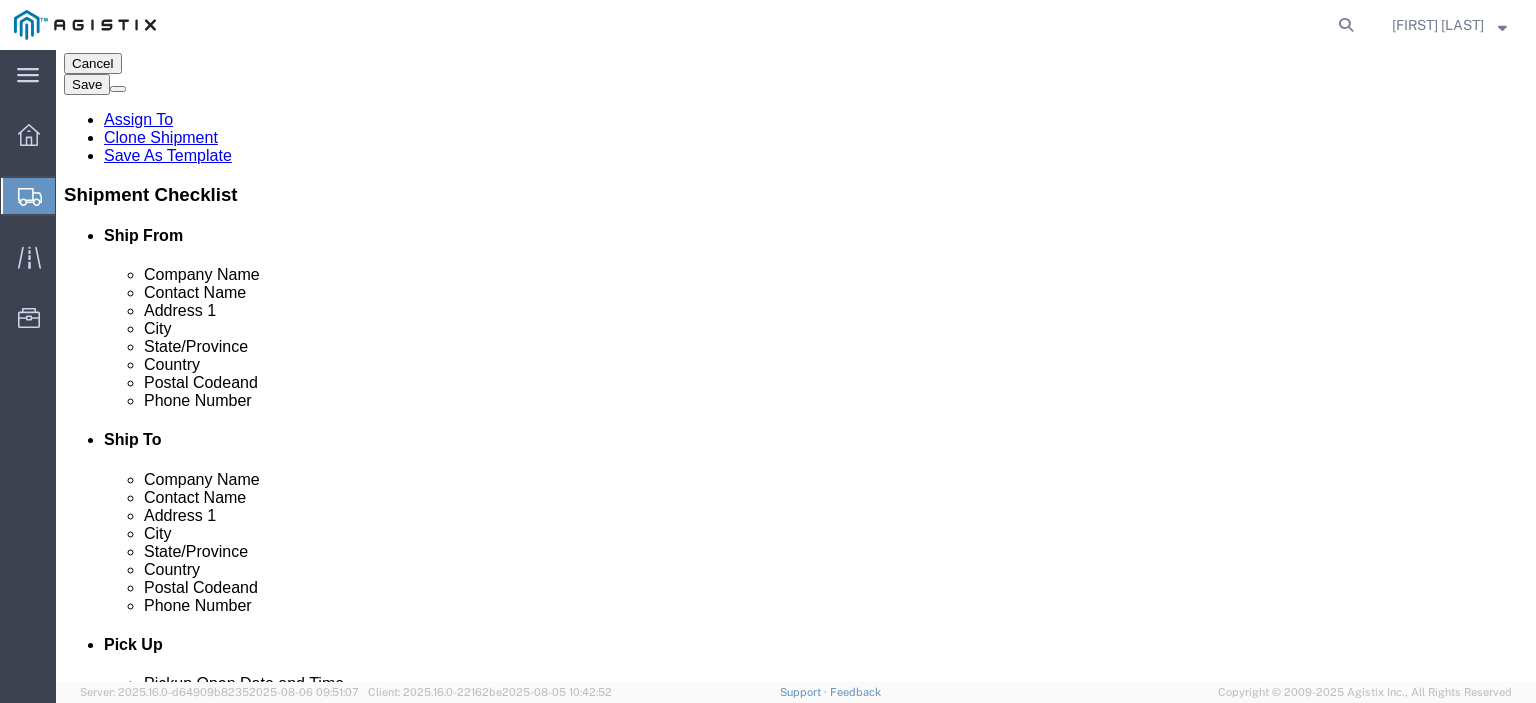 scroll, scrollTop: 428, scrollLeft: 0, axis: vertical 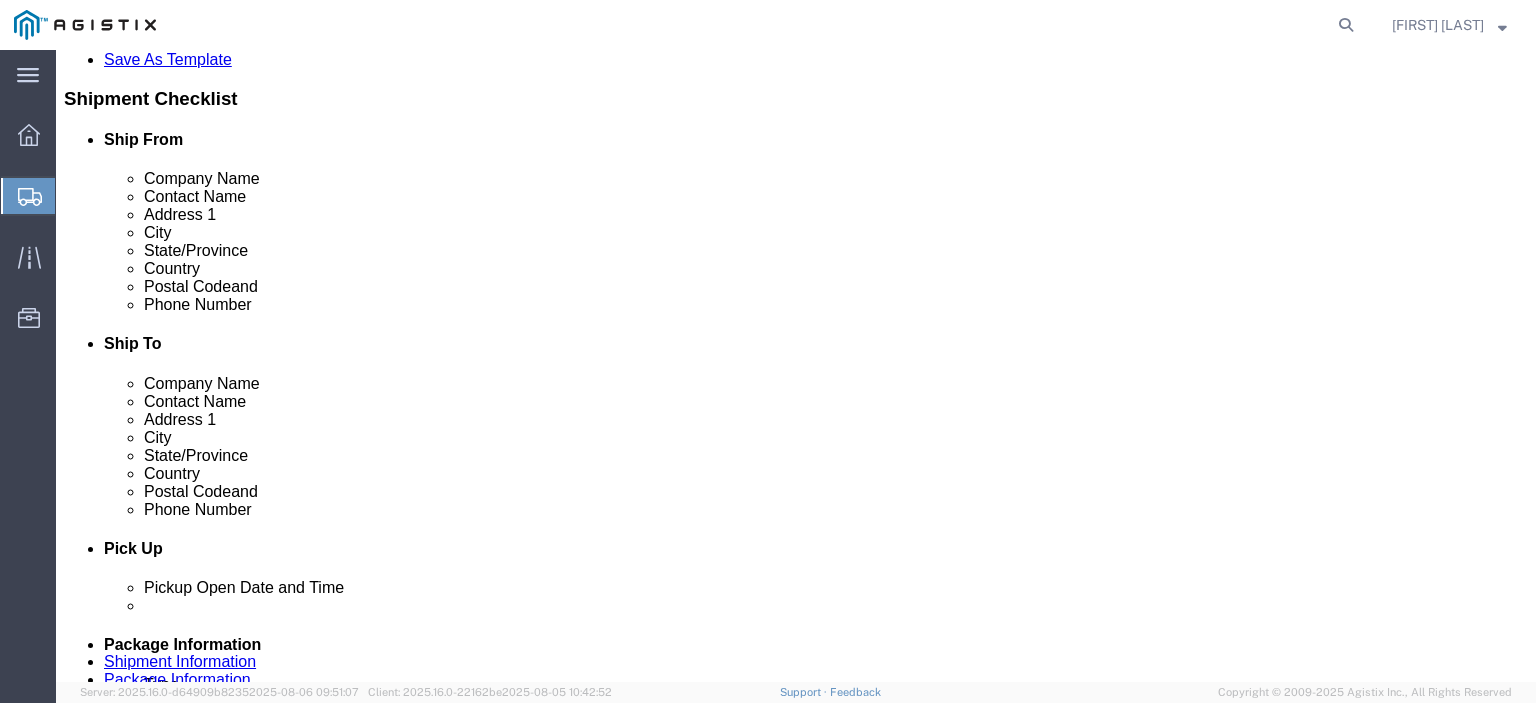 click 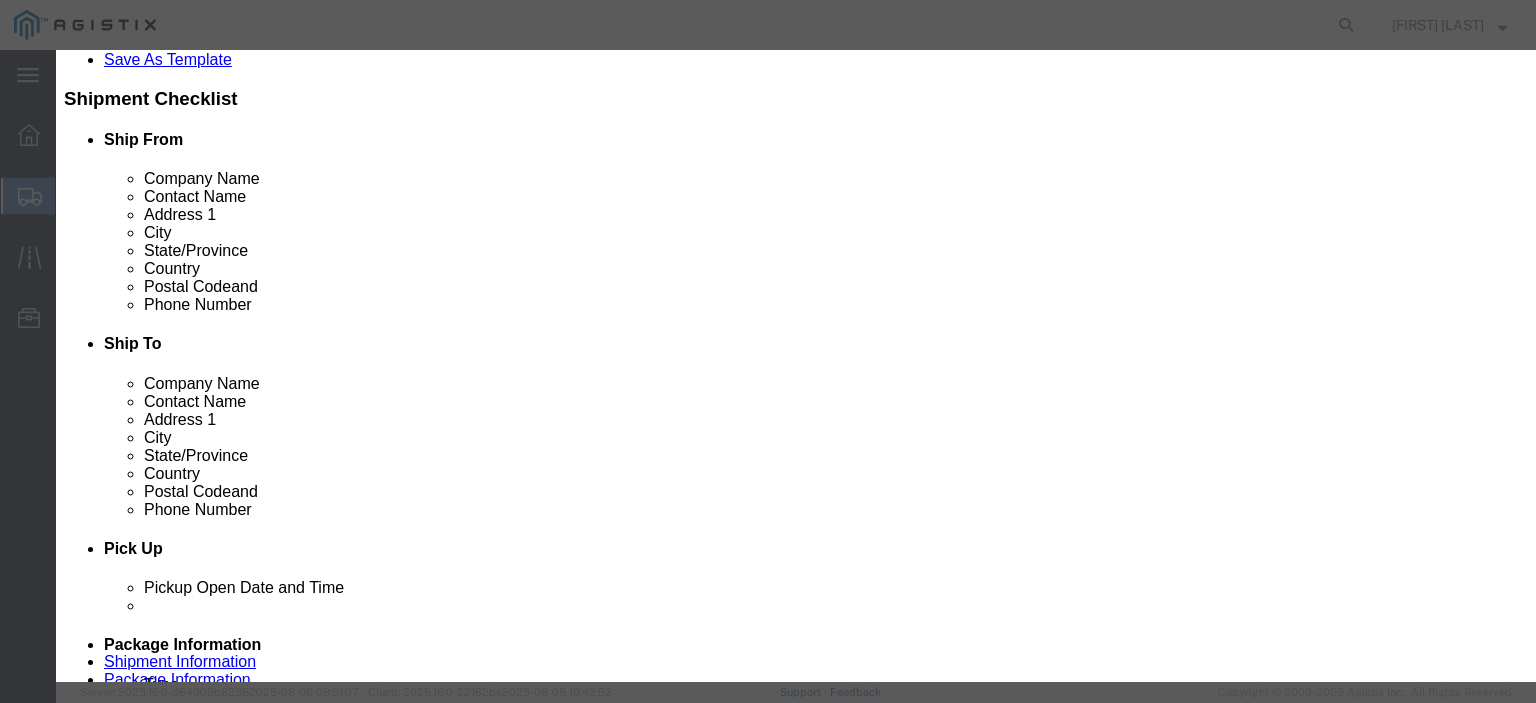 click 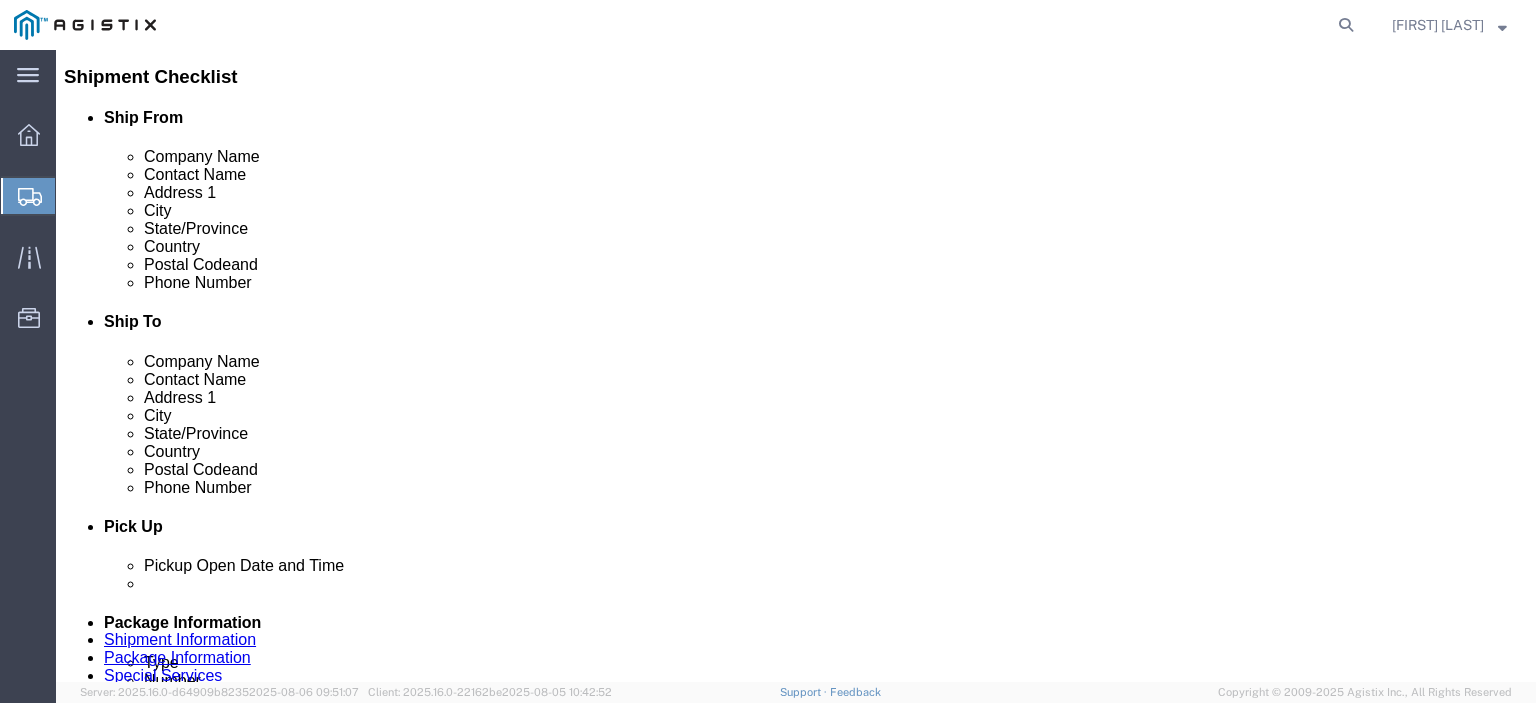 scroll, scrollTop: 328, scrollLeft: 0, axis: vertical 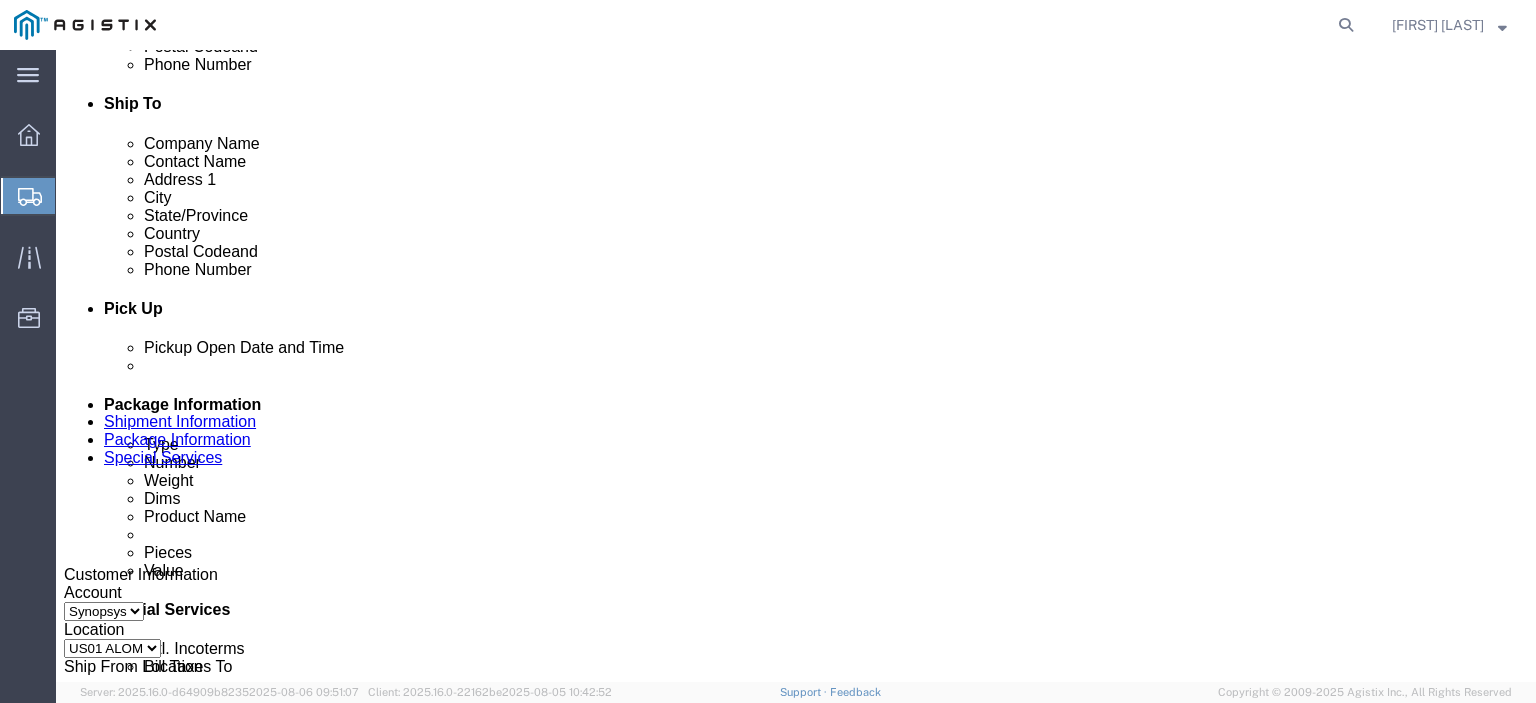 drag, startPoint x: 58, startPoint y: 266, endPoint x: 56, endPoint y: 420, distance: 154.01299 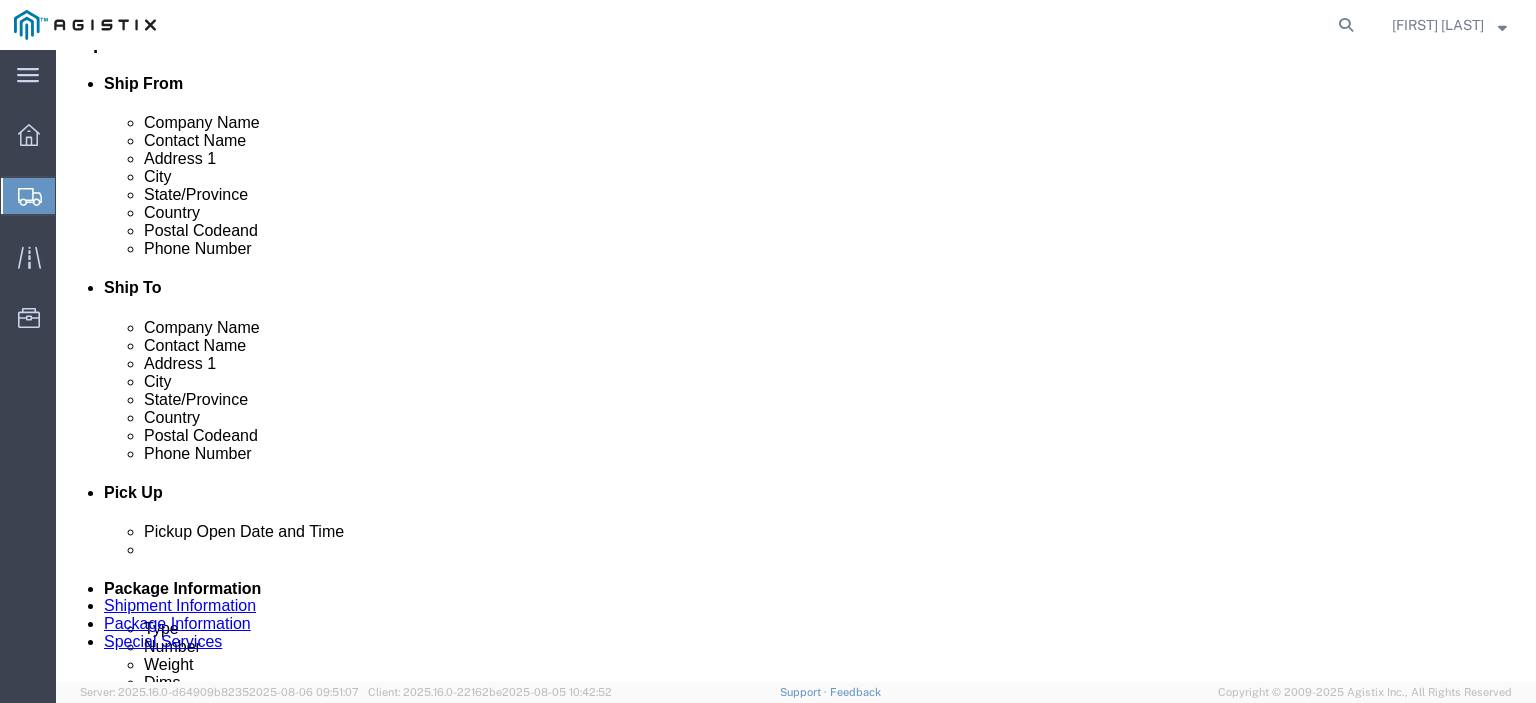 scroll, scrollTop: 368, scrollLeft: 0, axis: vertical 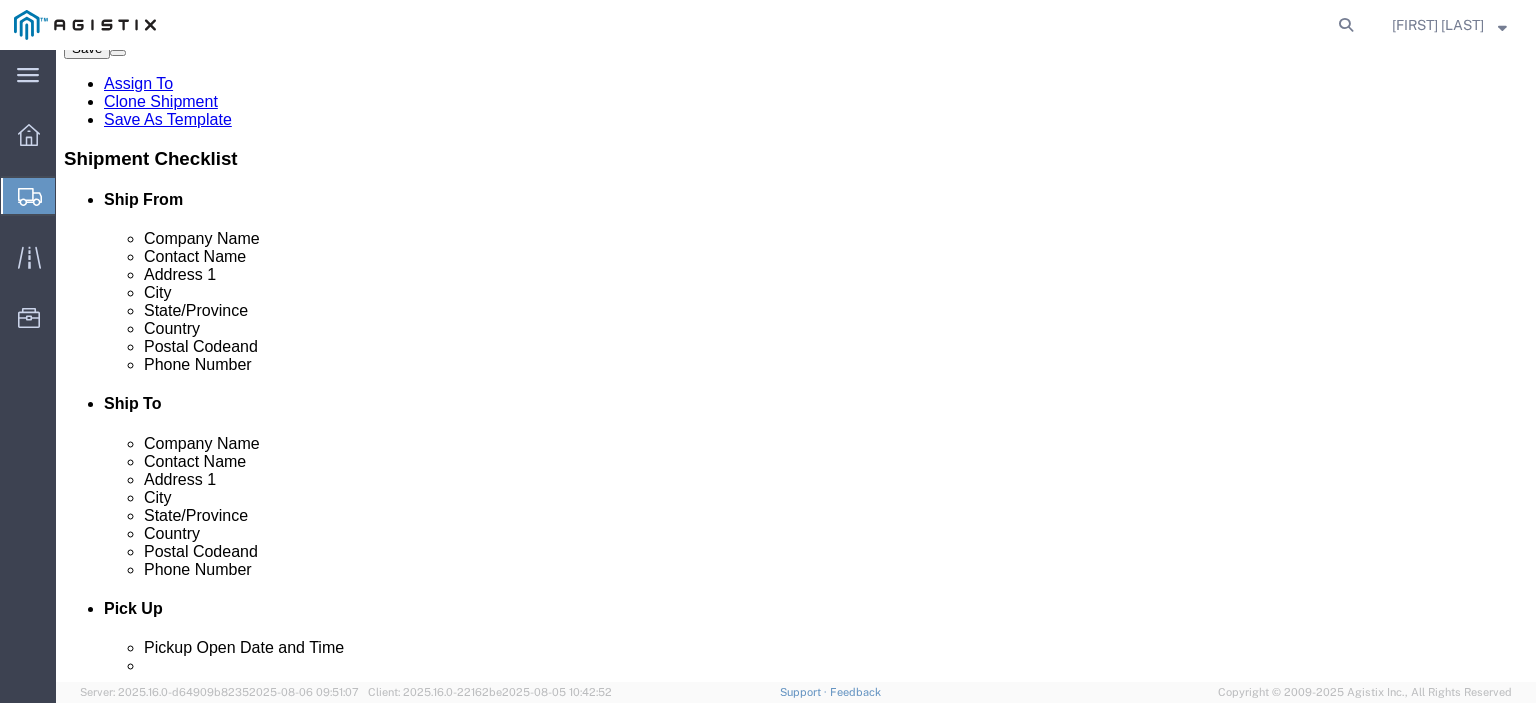 drag, startPoint x: 51, startPoint y: 220, endPoint x: 40, endPoint y: 533, distance: 313.19324 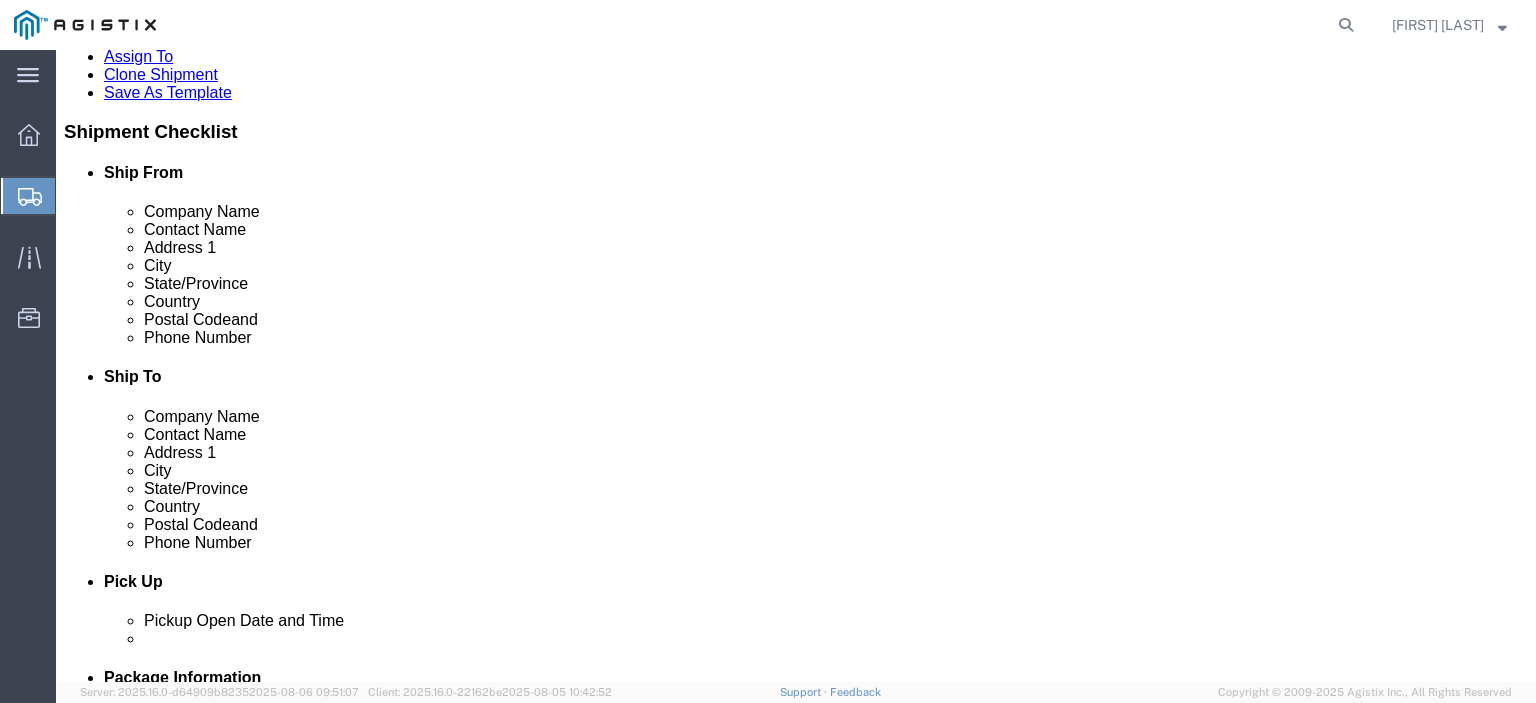 scroll, scrollTop: 268, scrollLeft: 0, axis: vertical 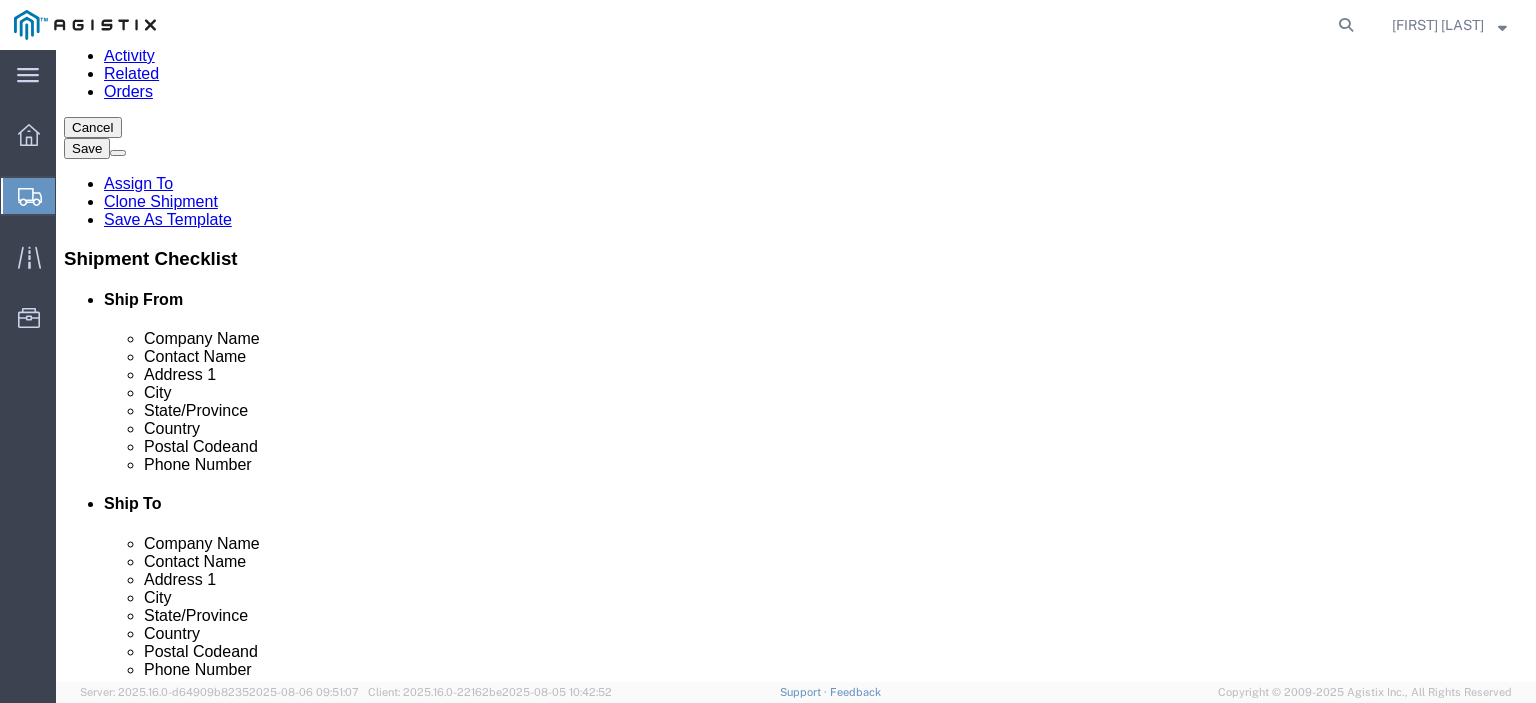 drag, startPoint x: 278, startPoint y: 24, endPoint x: 168, endPoint y: 29, distance: 110.11358 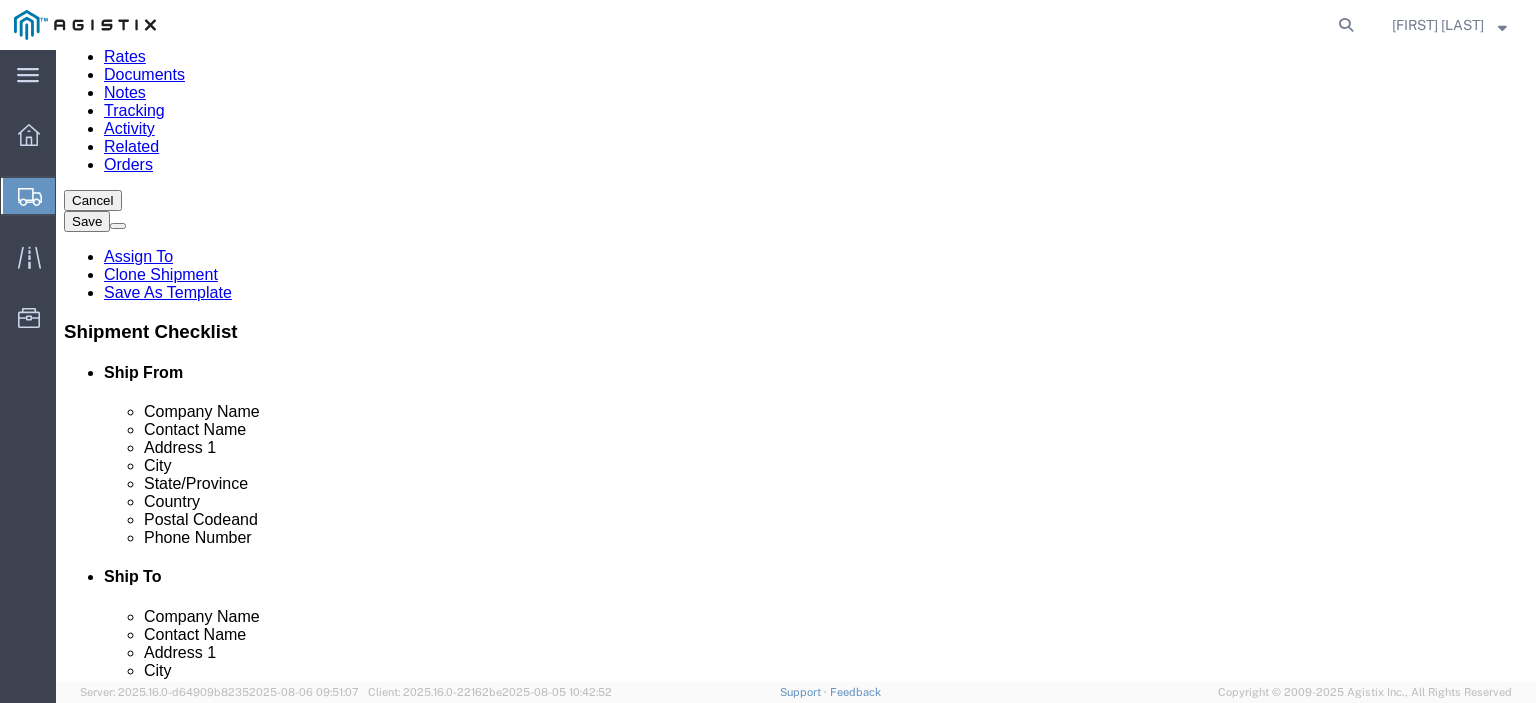 scroll, scrollTop: 21, scrollLeft: 0, axis: vertical 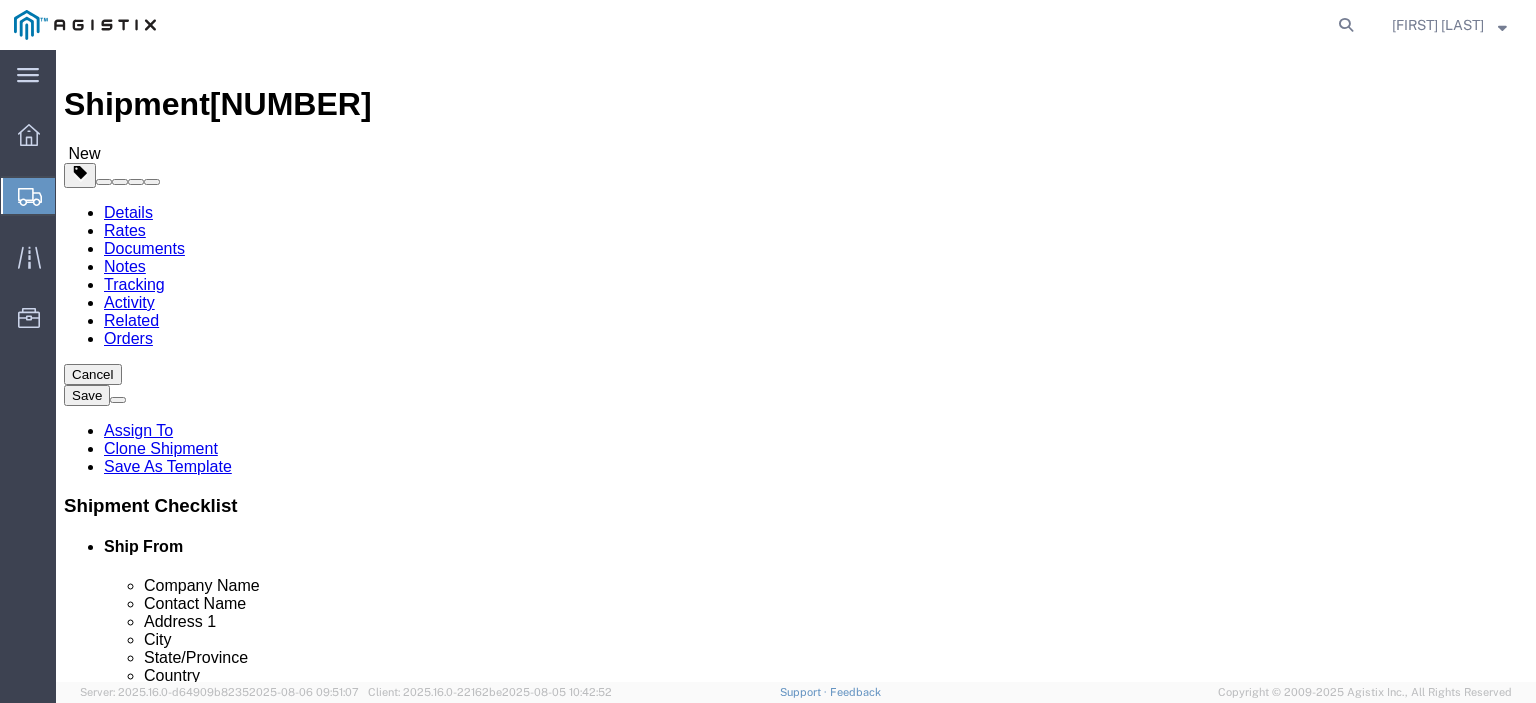 click on "16" 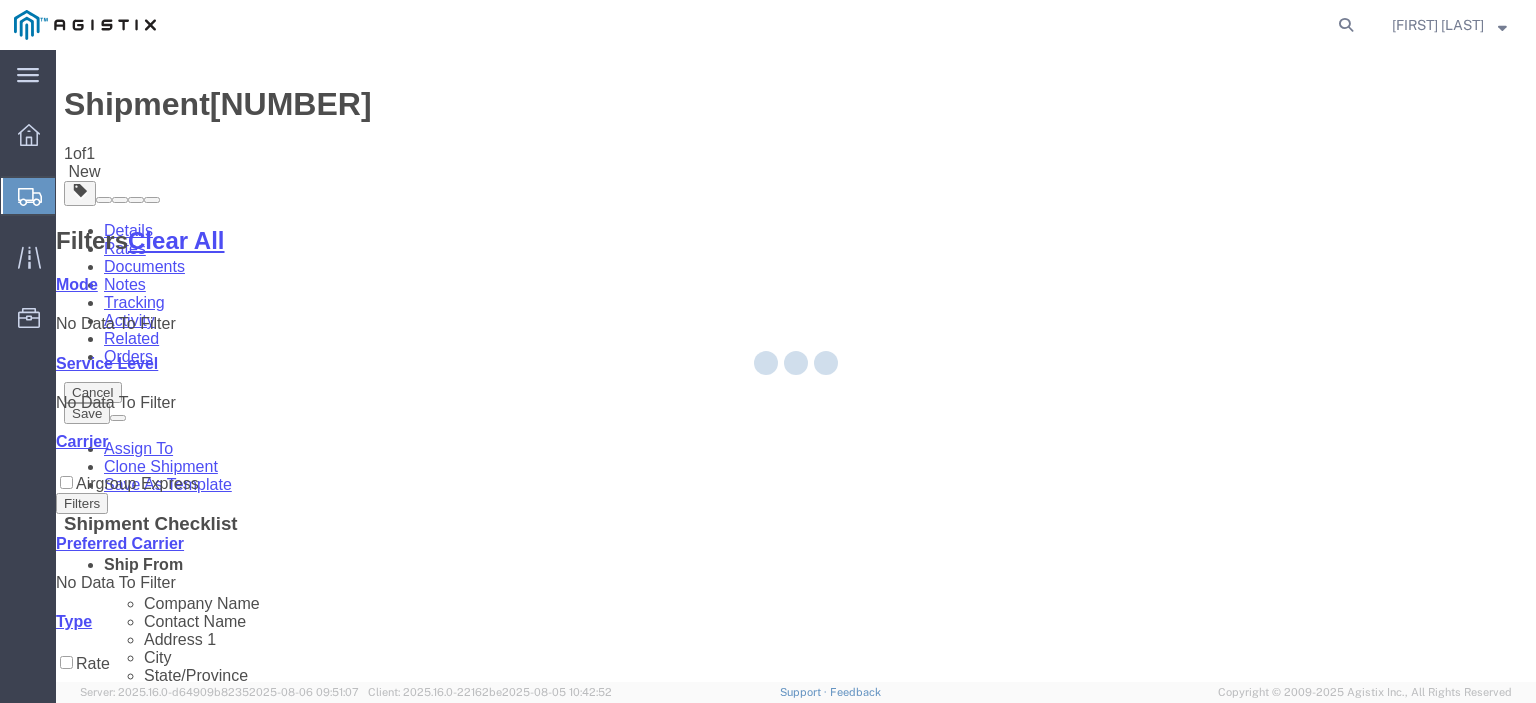 scroll, scrollTop: 0, scrollLeft: 0, axis: both 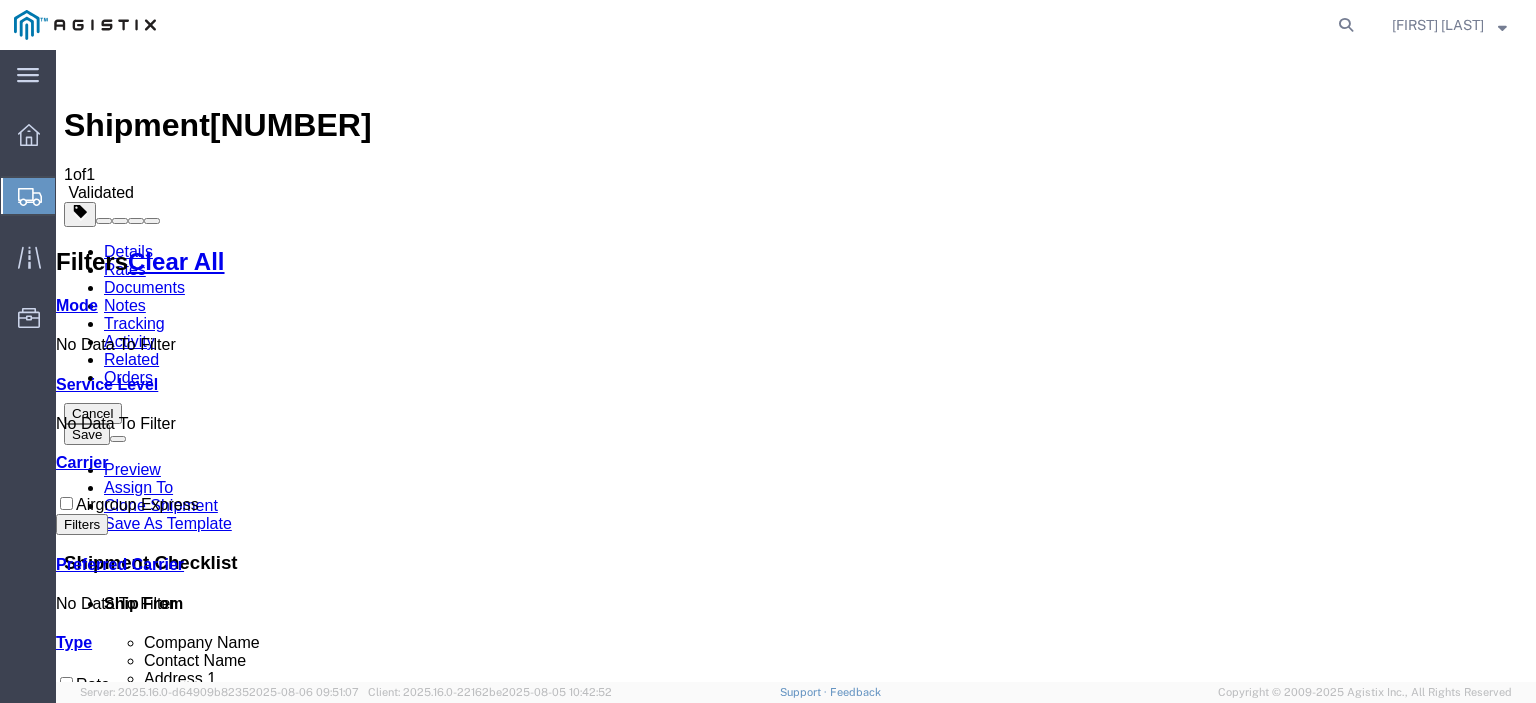 click on "Book" at bounding box center (1181, 1655) 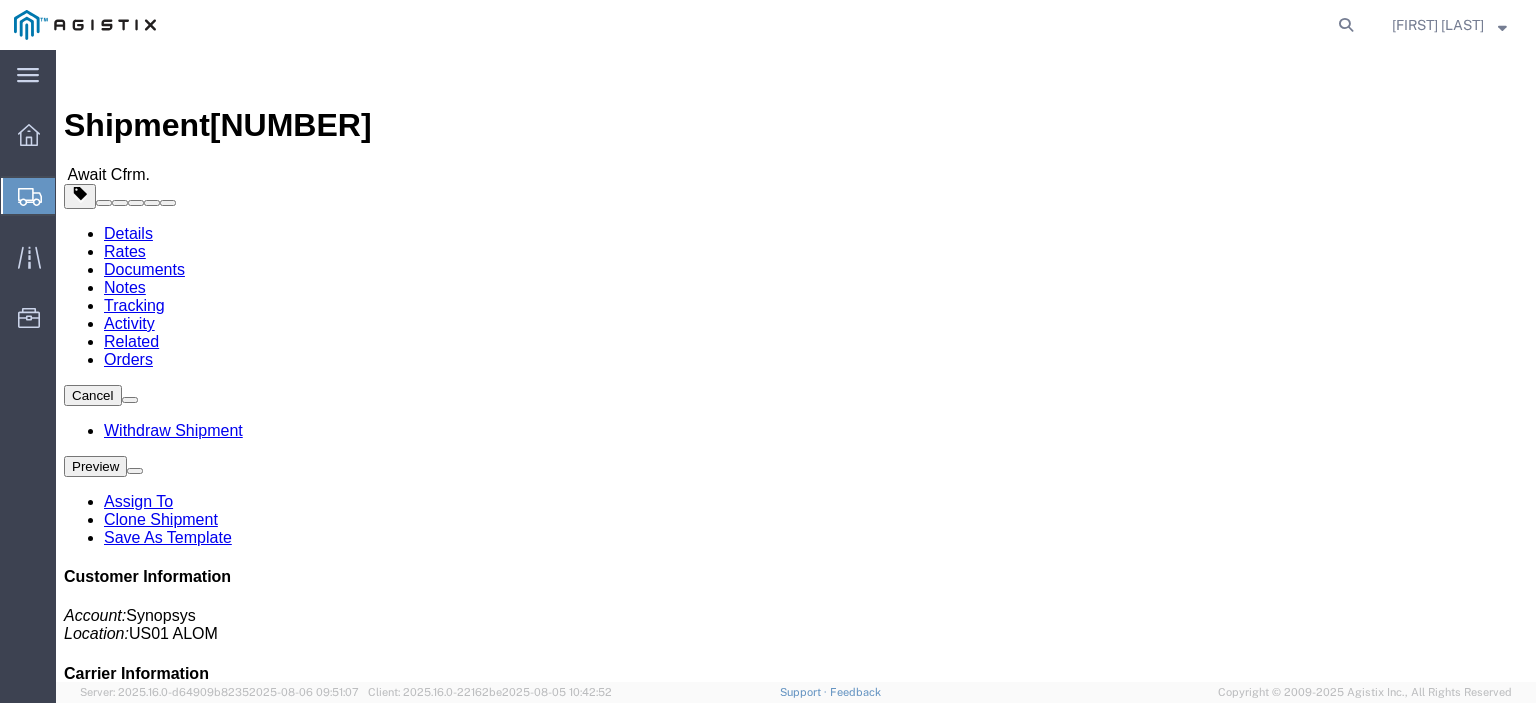 scroll, scrollTop: 0, scrollLeft: 0, axis: both 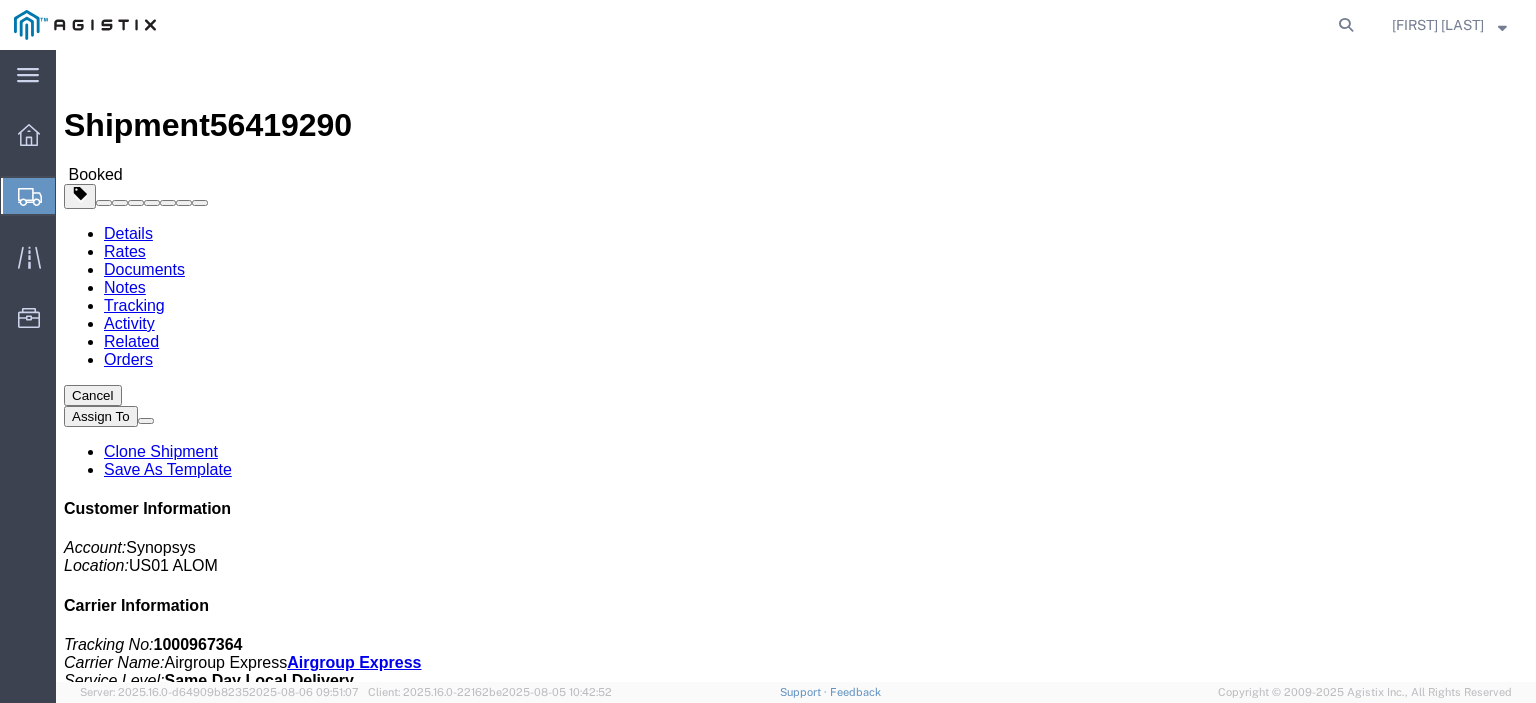 click on "Documents" 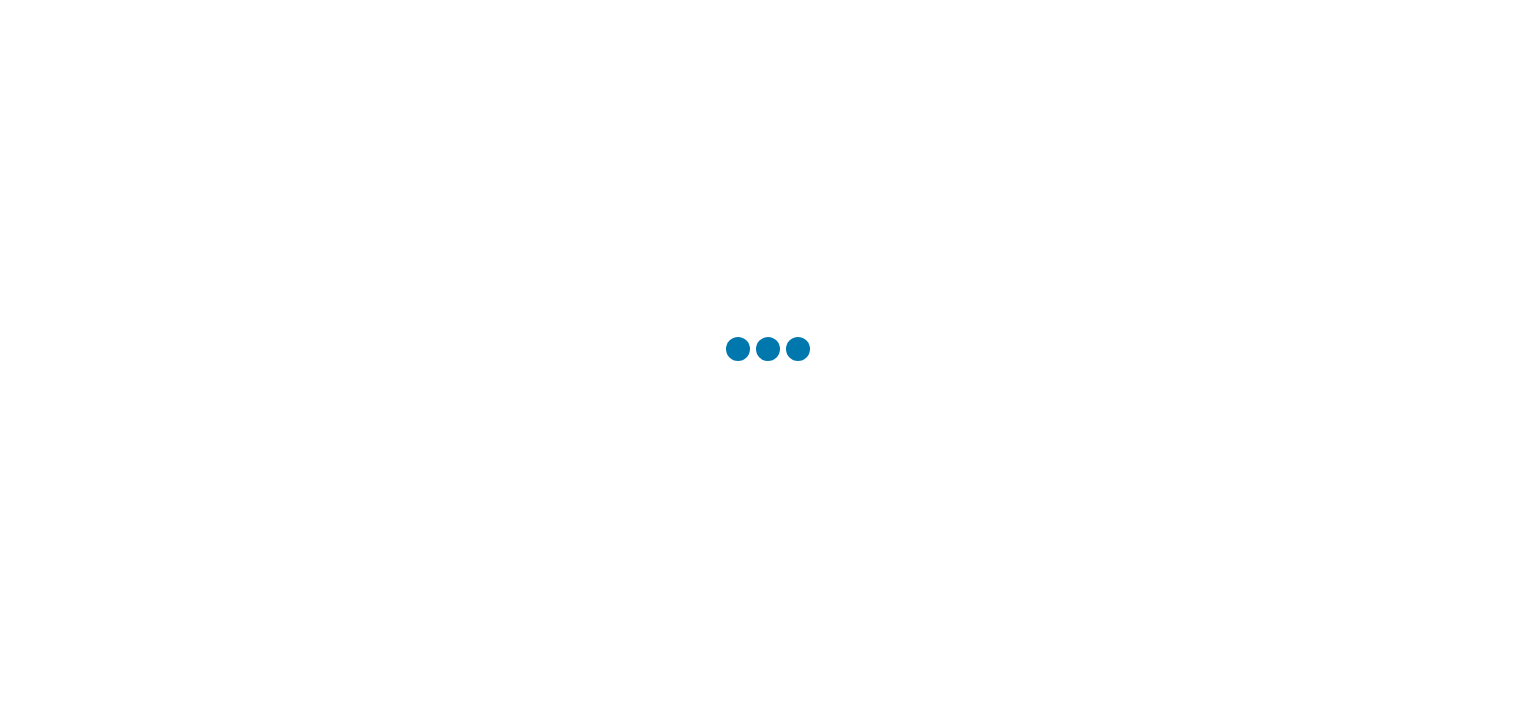 scroll, scrollTop: 0, scrollLeft: 0, axis: both 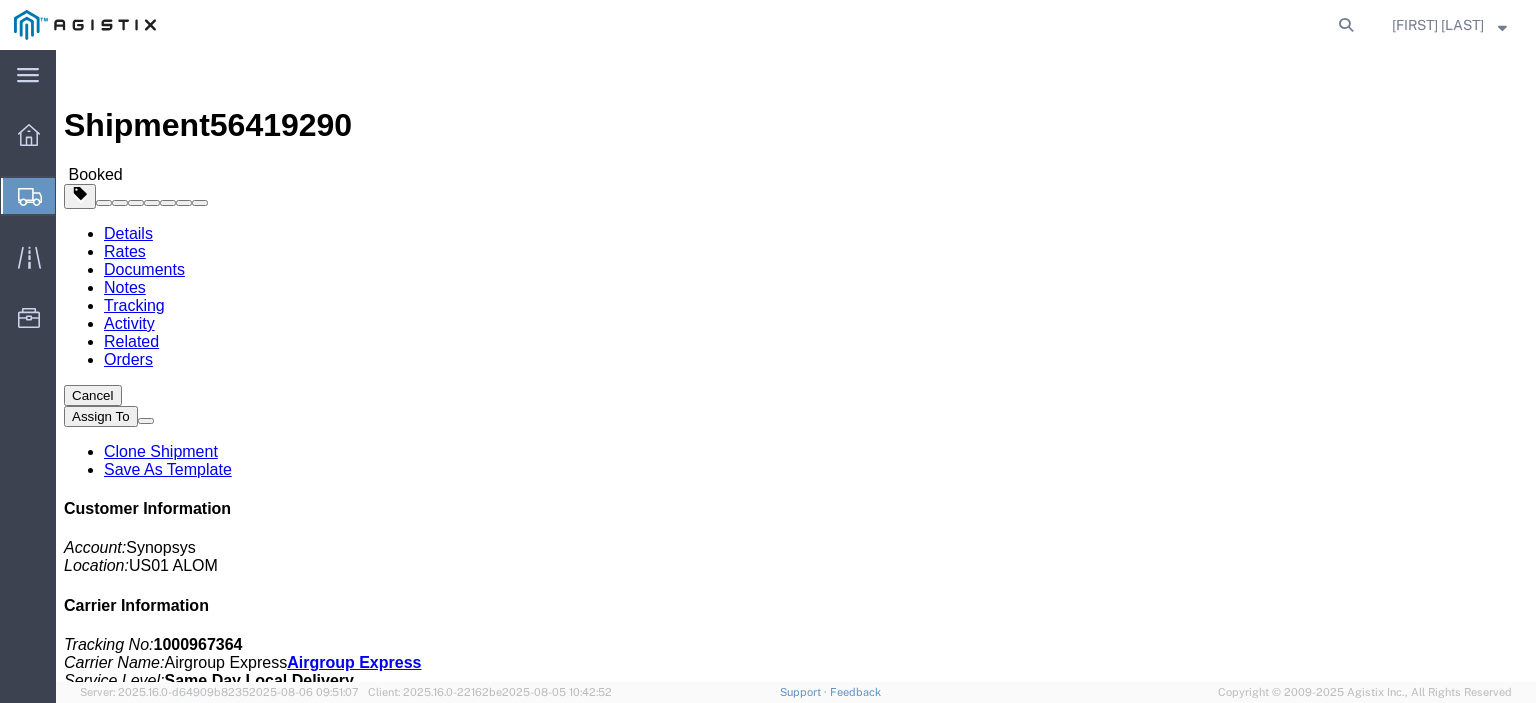click on "Documents" 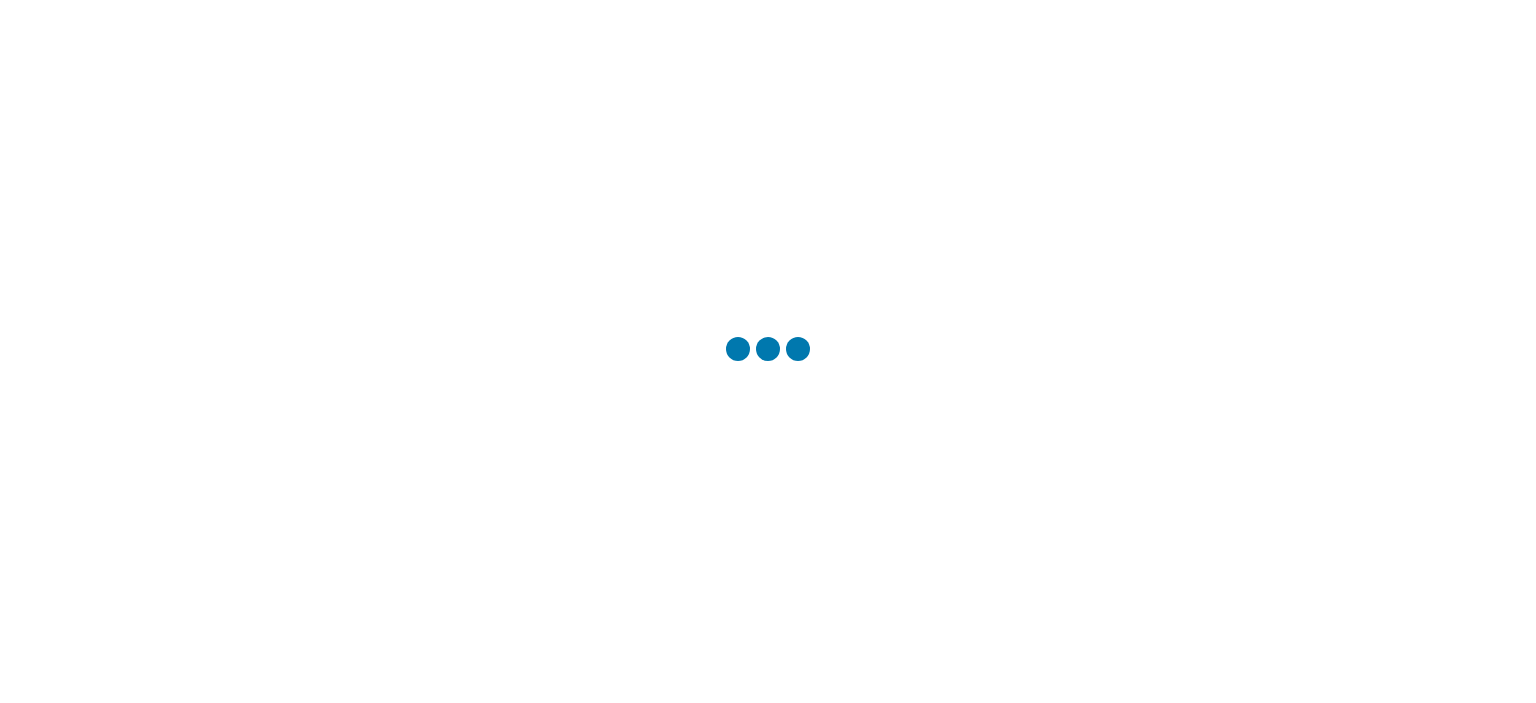 scroll, scrollTop: 0, scrollLeft: 0, axis: both 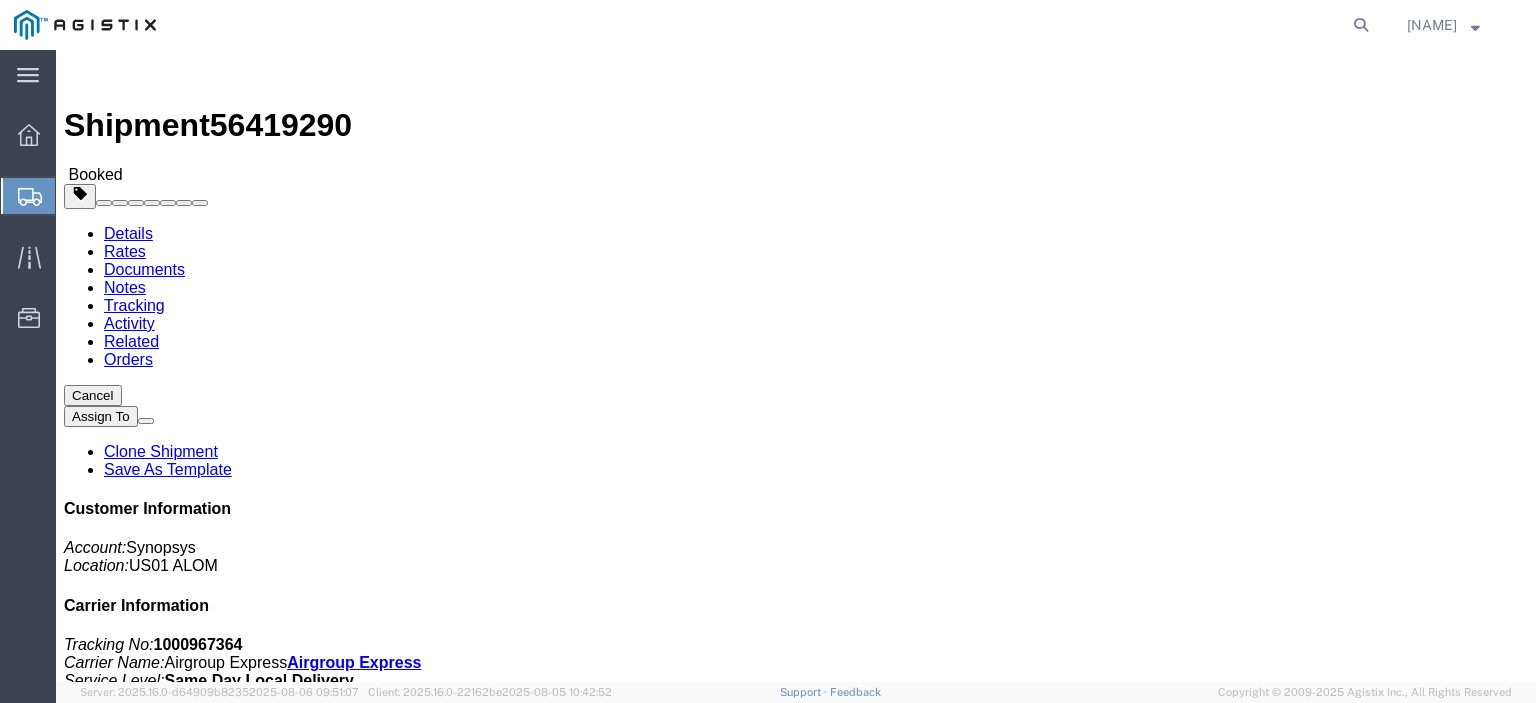 click on "Documents" 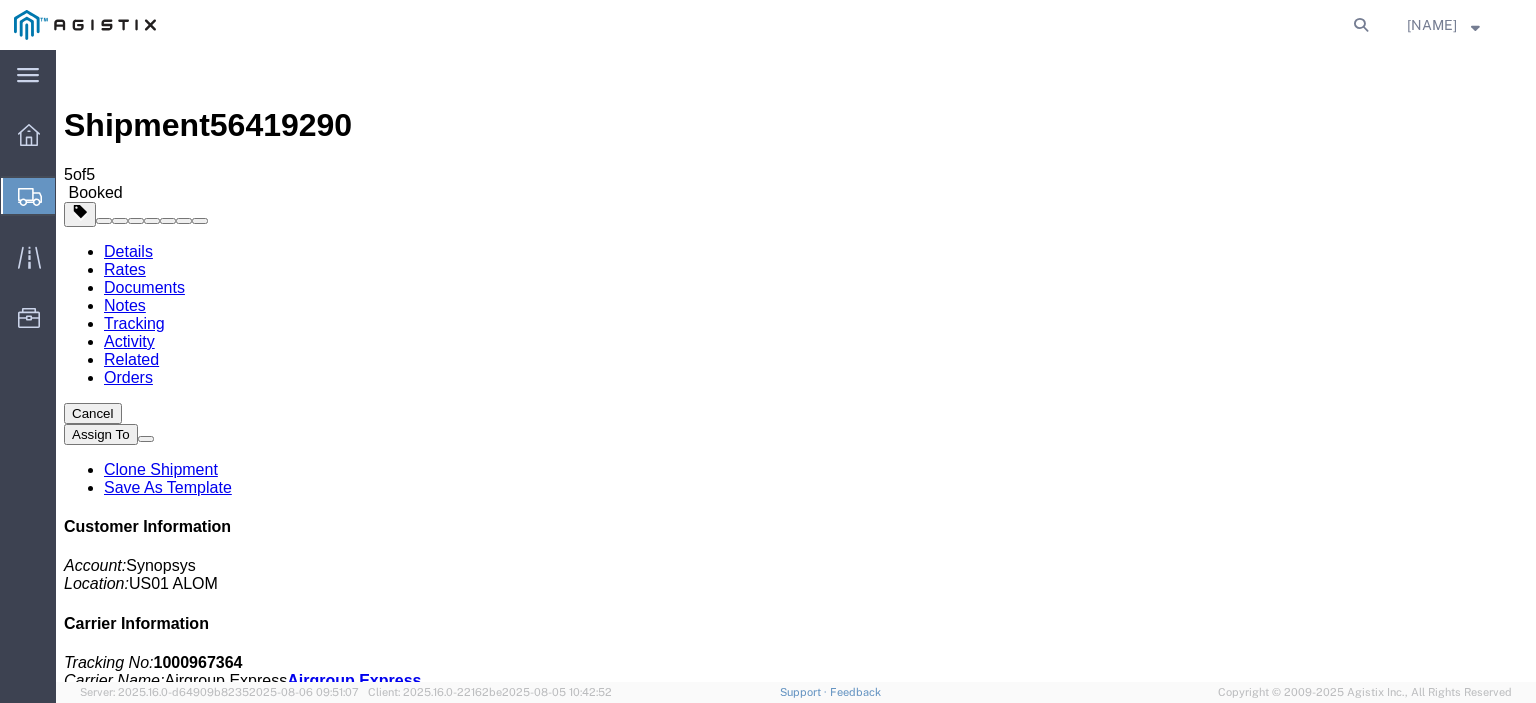 click on "AIRGROUP" at bounding box center (178, 1764) 